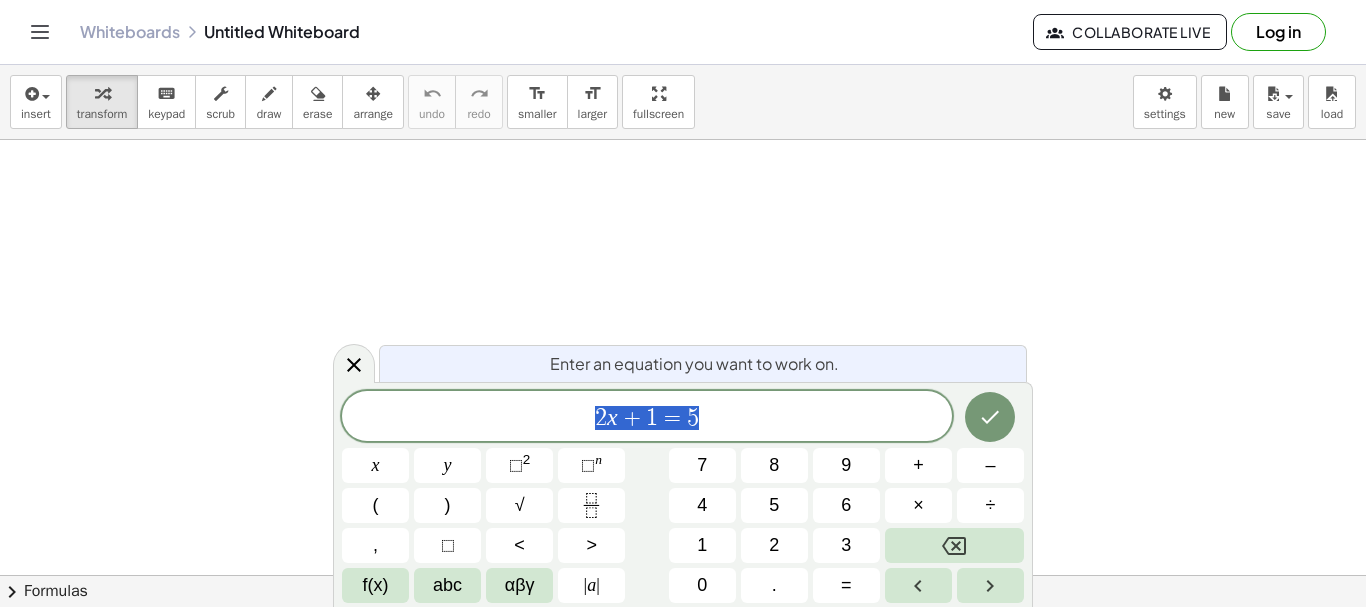 scroll, scrollTop: 0, scrollLeft: 0, axis: both 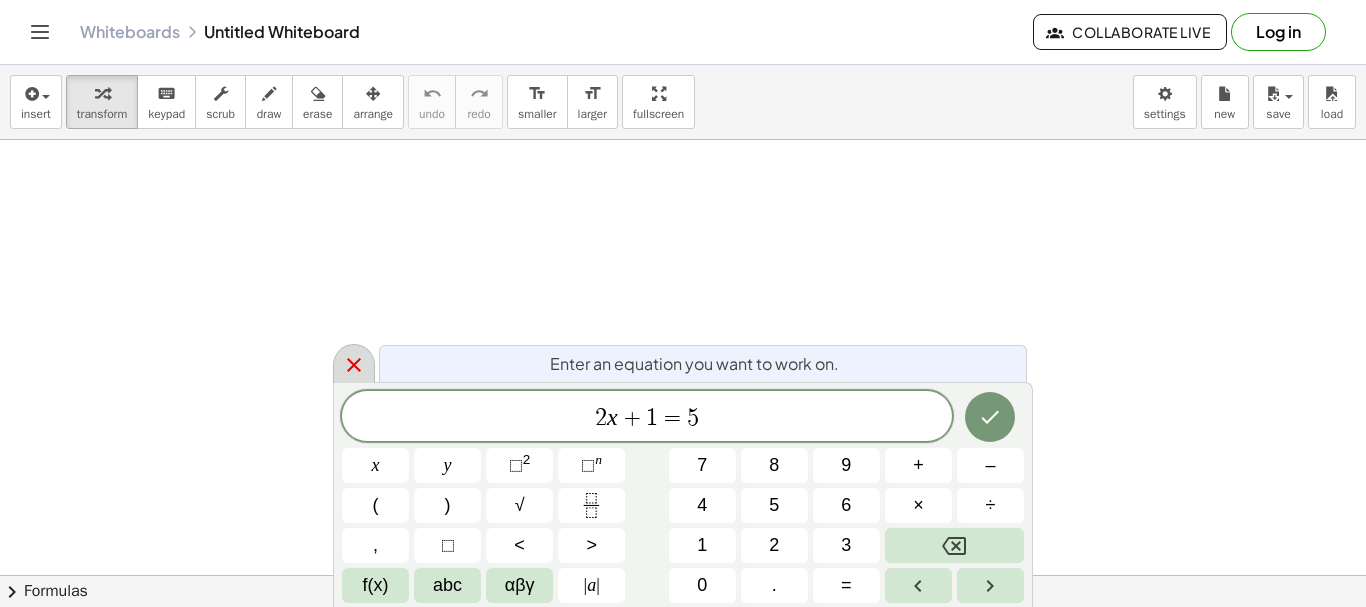 click 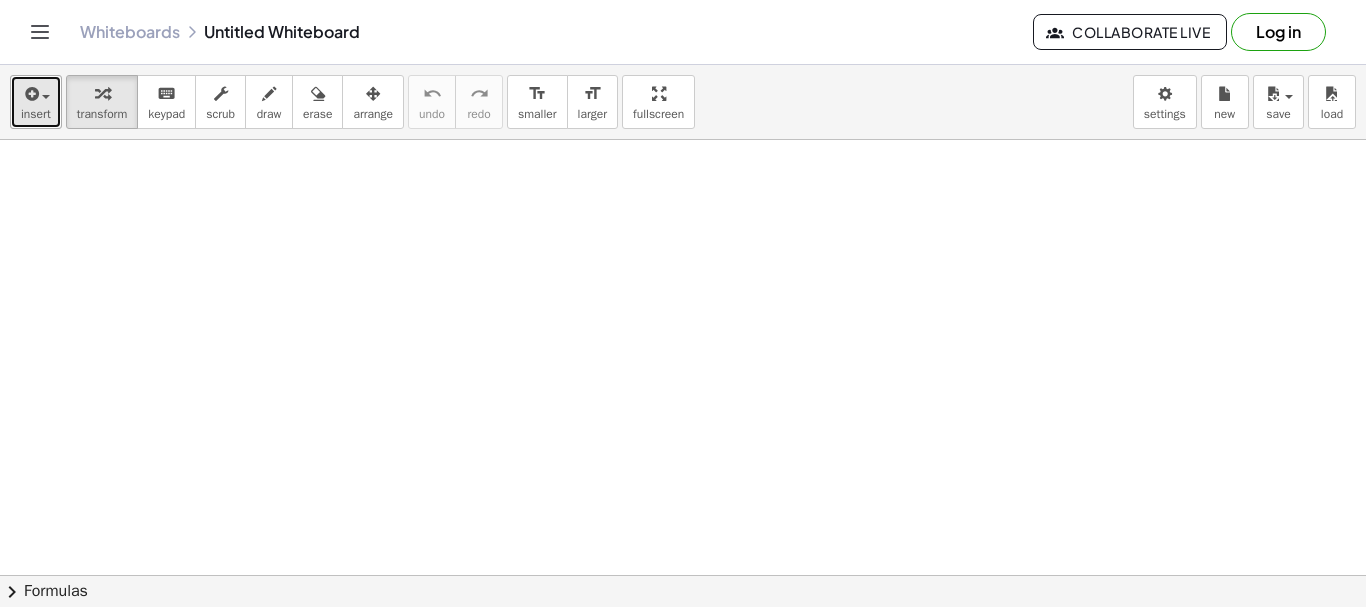 click at bounding box center [36, 93] 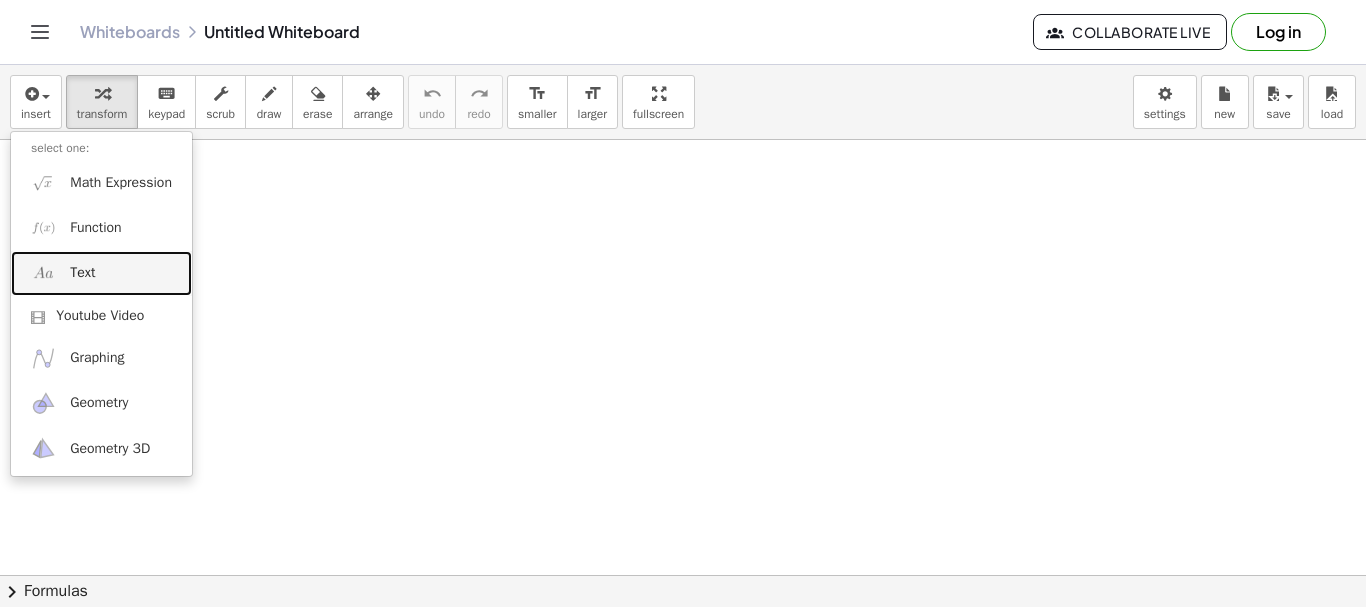 click on "Text" at bounding box center (101, 273) 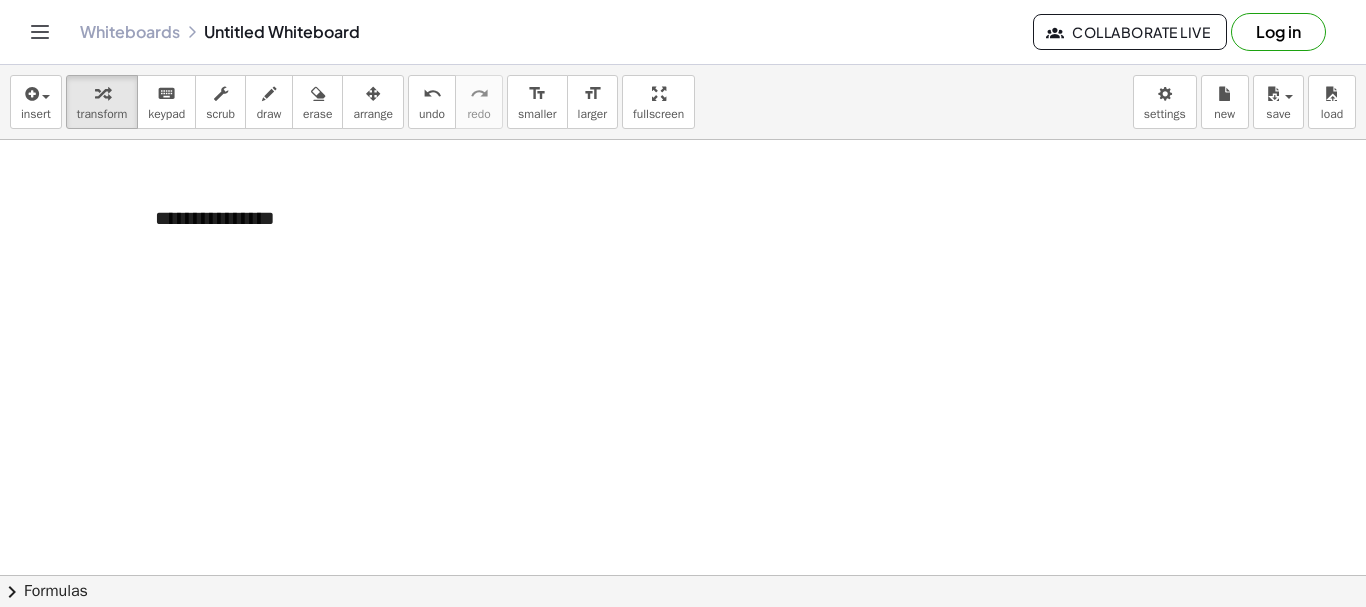 type 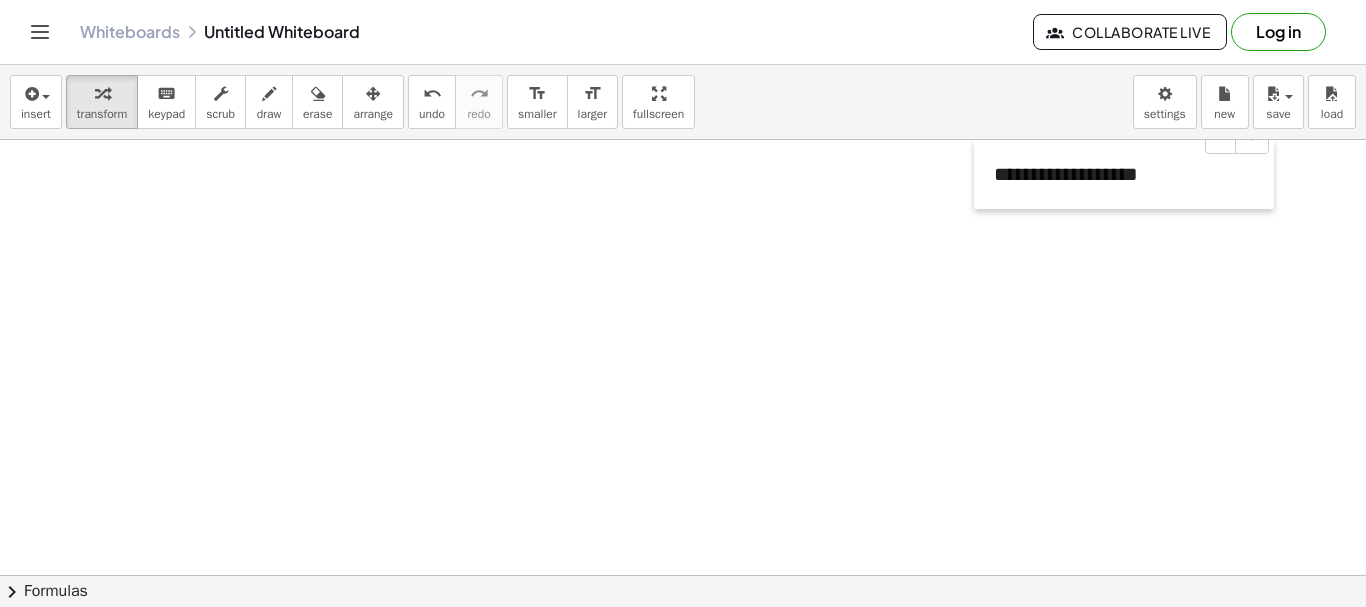 drag, startPoint x: 140, startPoint y: 227, endPoint x: 979, endPoint y: 59, distance: 855.6547 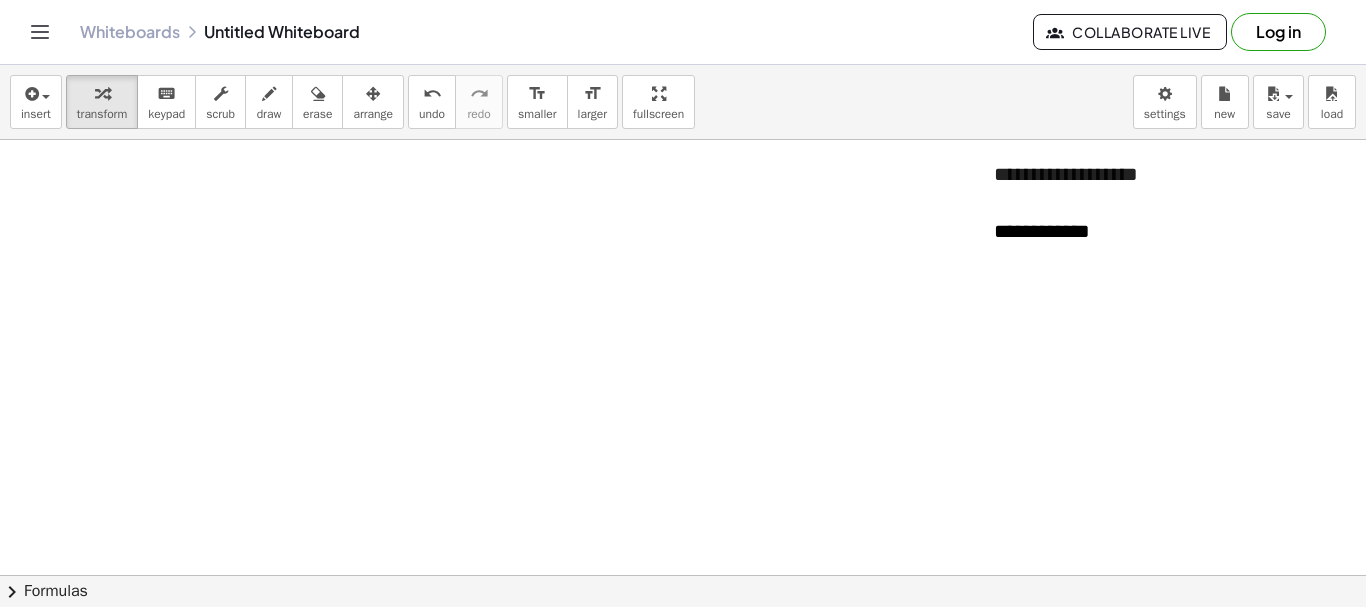click at bounding box center (683, 640) 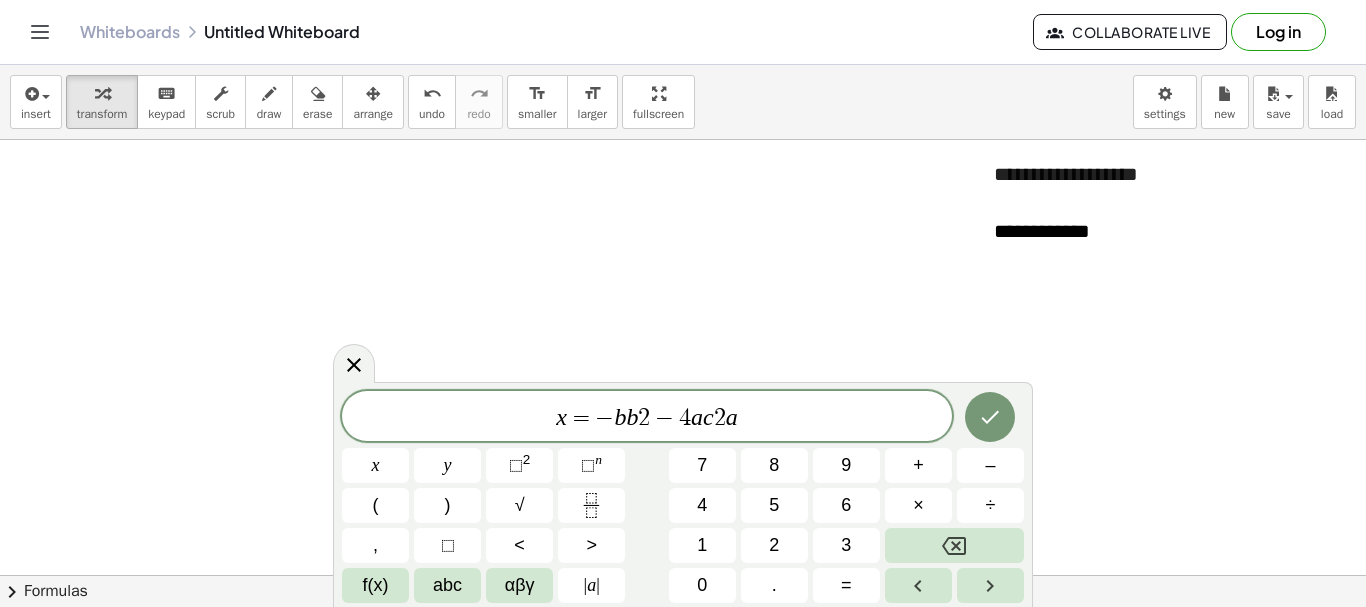 click at bounding box center [683, 640] 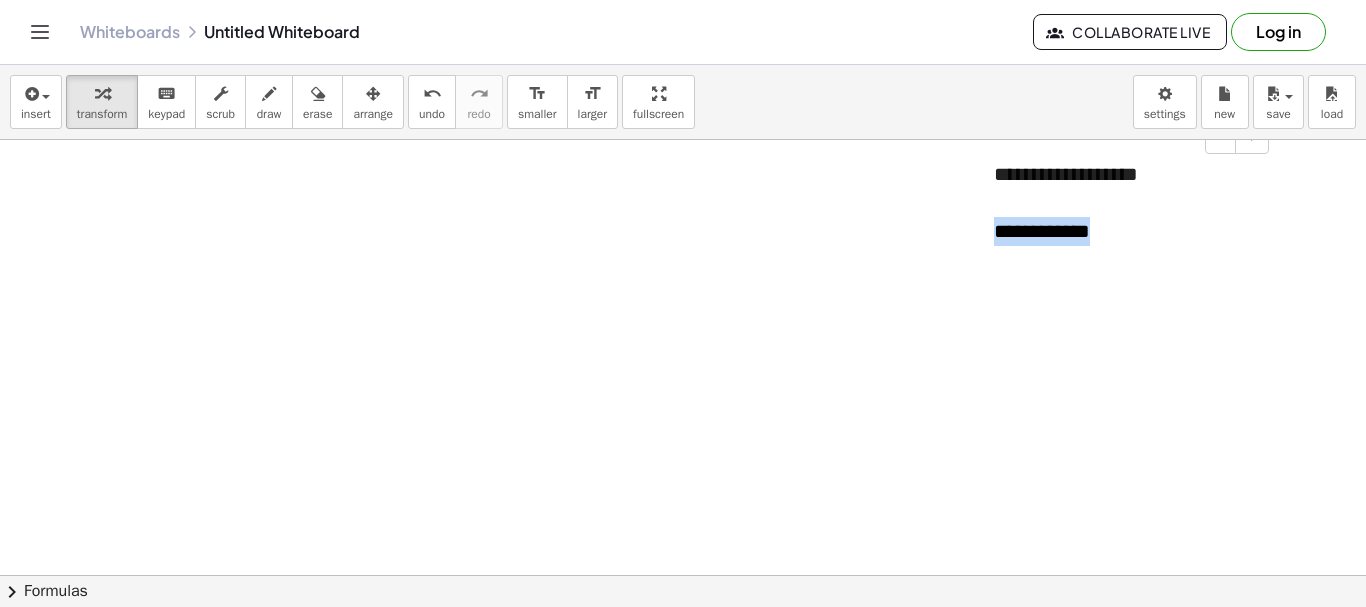drag, startPoint x: 1132, startPoint y: 234, endPoint x: 982, endPoint y: 256, distance: 151.60475 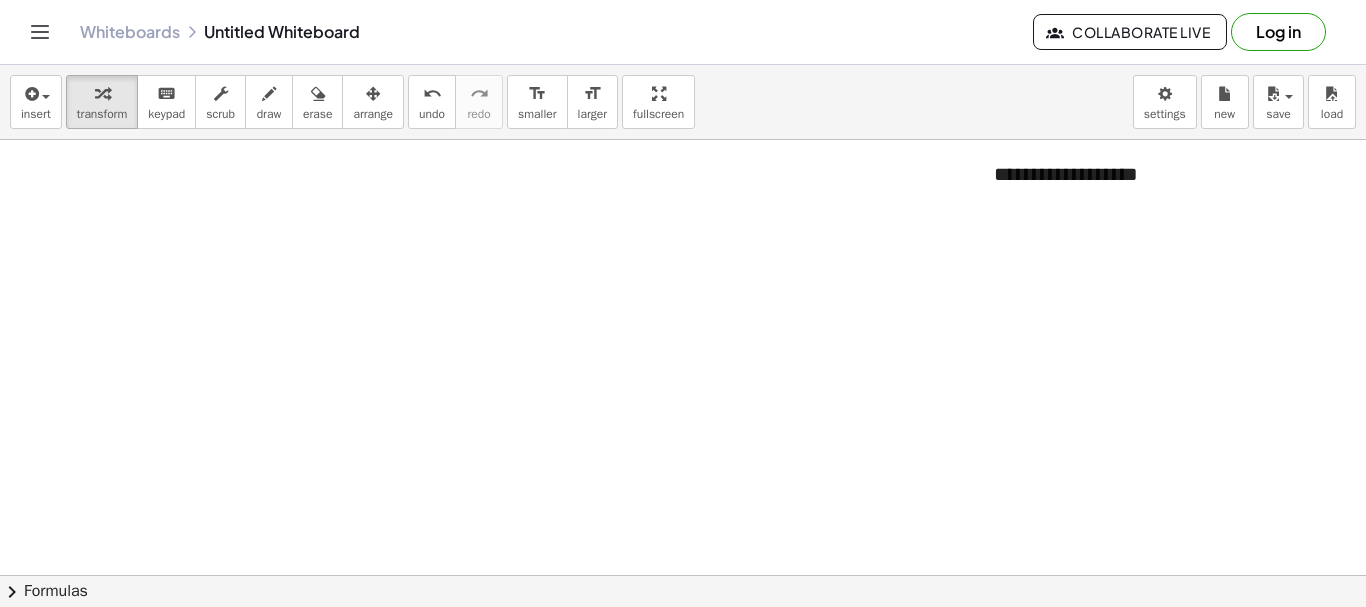 click at bounding box center (683, 640) 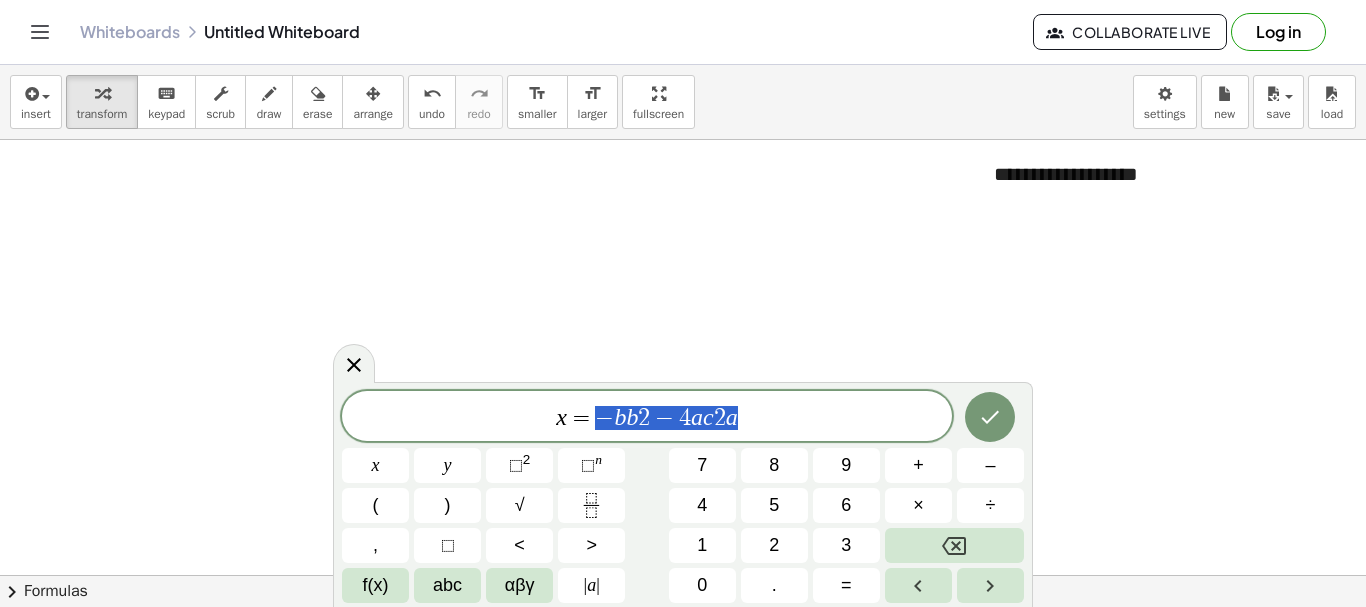 drag, startPoint x: 770, startPoint y: 409, endPoint x: 601, endPoint y: 422, distance: 169.49927 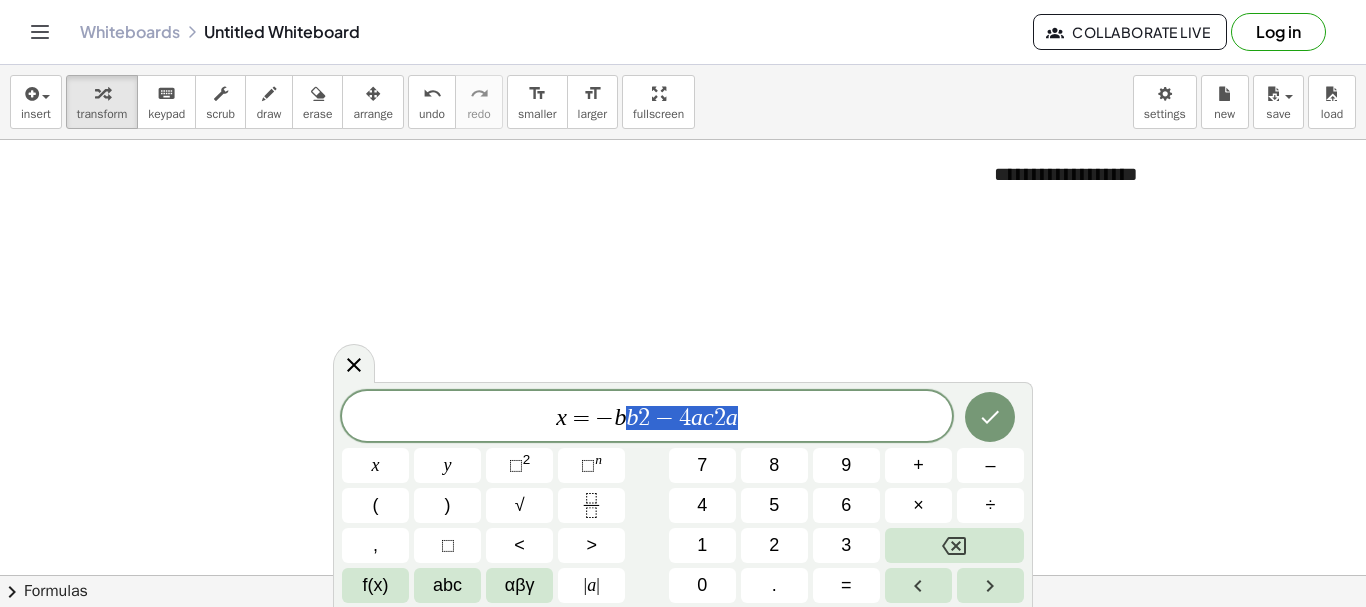 drag, startPoint x: 627, startPoint y: 420, endPoint x: 805, endPoint y: 399, distance: 179.23448 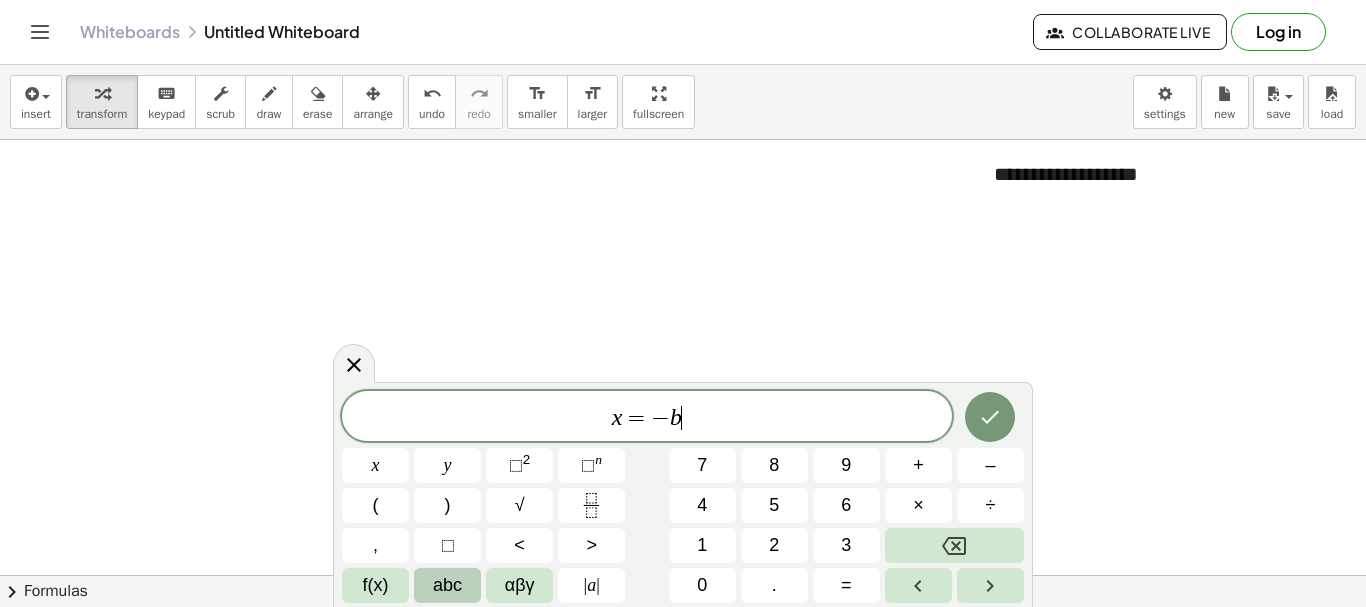 click on "abc" at bounding box center [447, 585] 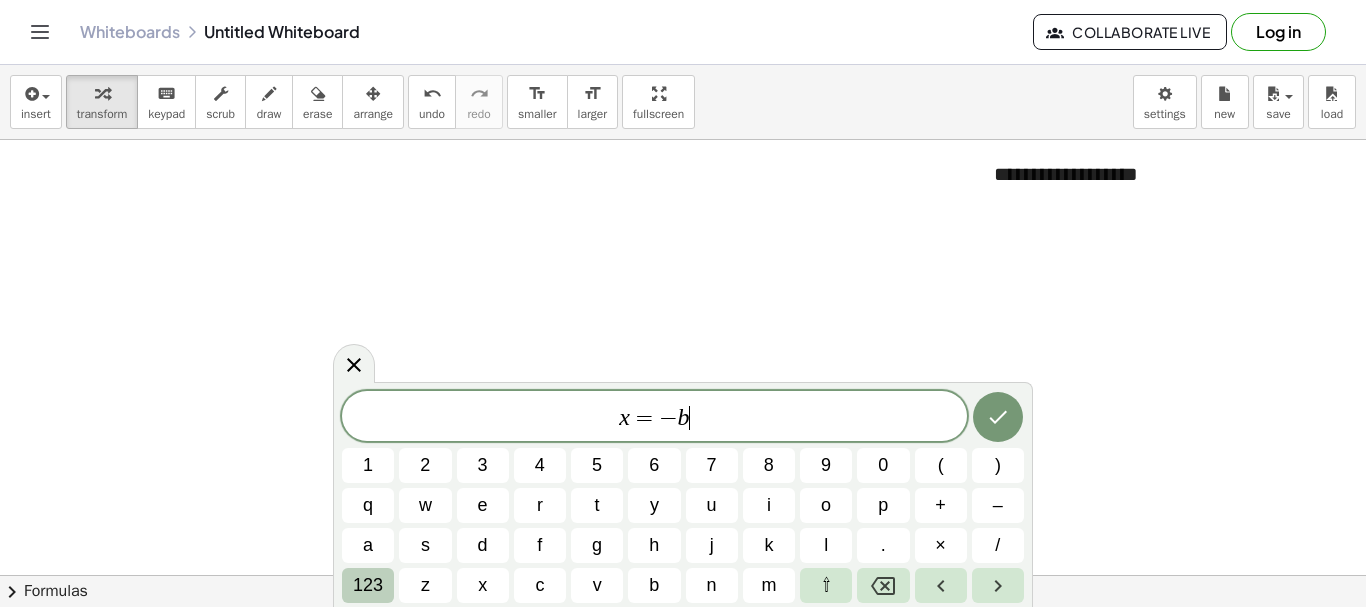 click on "123" at bounding box center [368, 585] 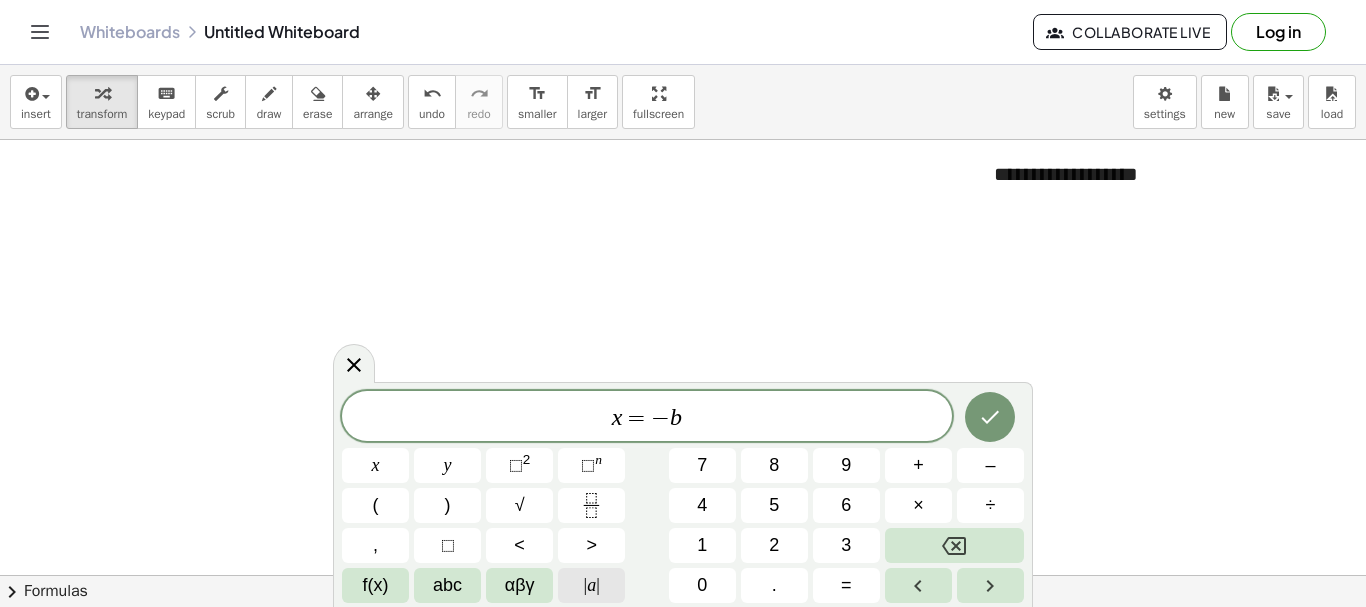 click on "| a |" at bounding box center [591, 585] 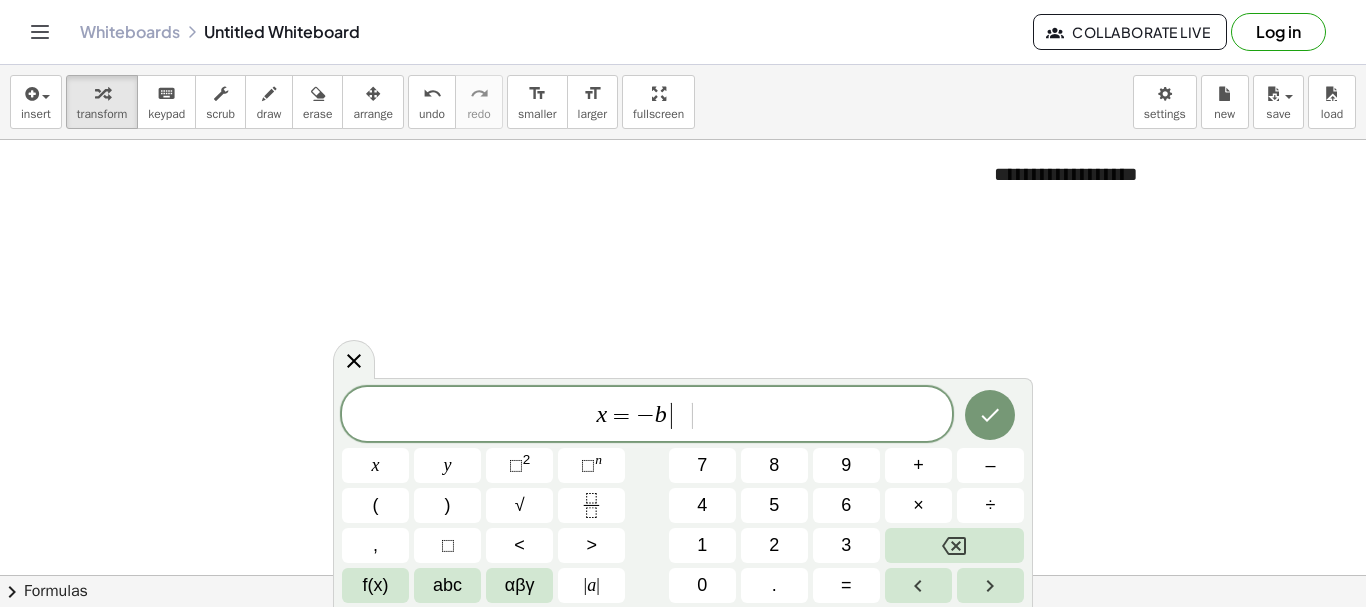 click on "x = − b | ​ |" at bounding box center (647, 415) 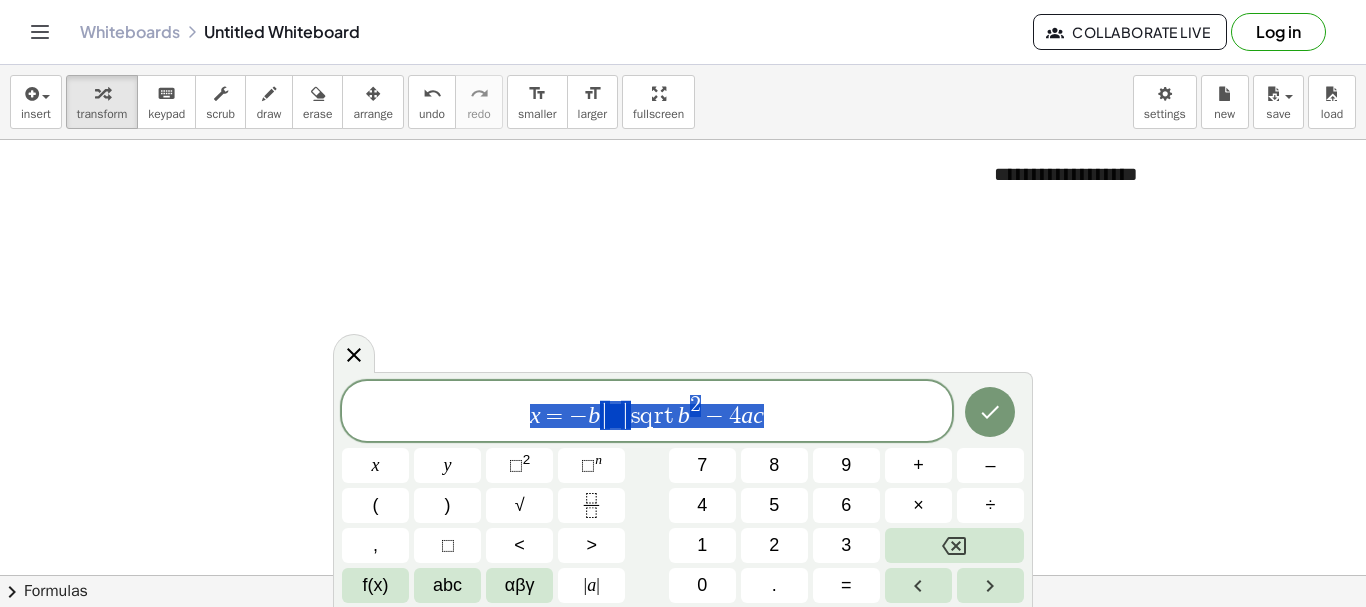 drag, startPoint x: 774, startPoint y: 422, endPoint x: 476, endPoint y: 431, distance: 298.13586 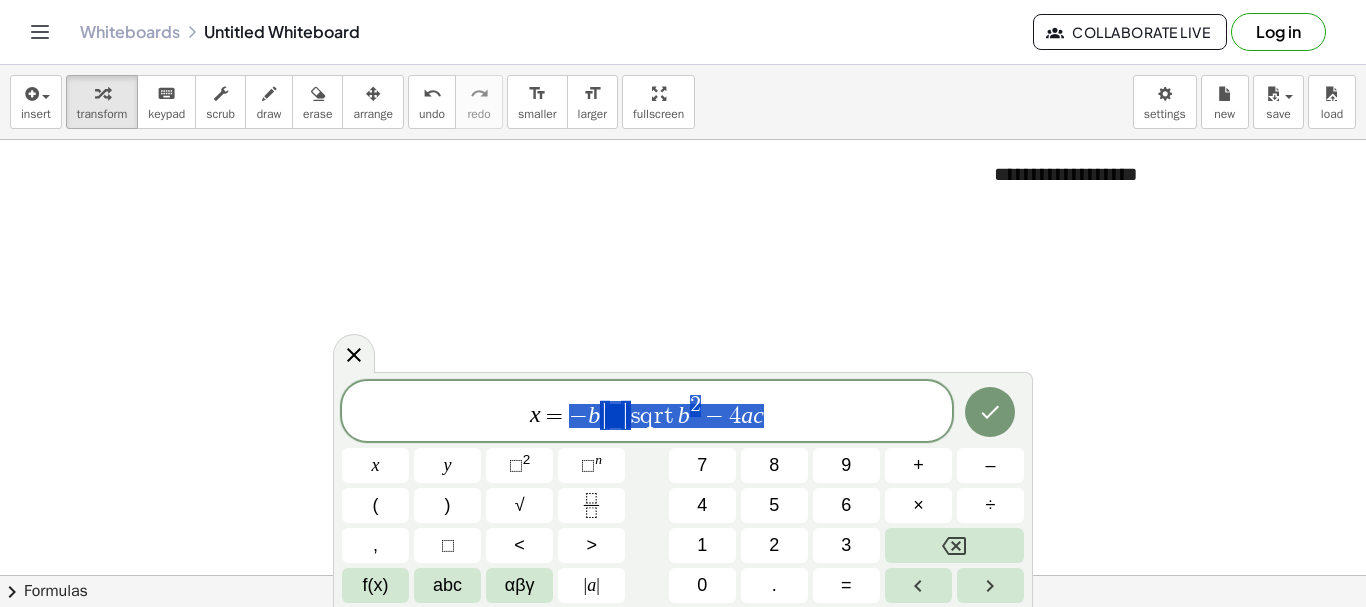 drag, startPoint x: 571, startPoint y: 420, endPoint x: 807, endPoint y: 402, distance: 236.68544 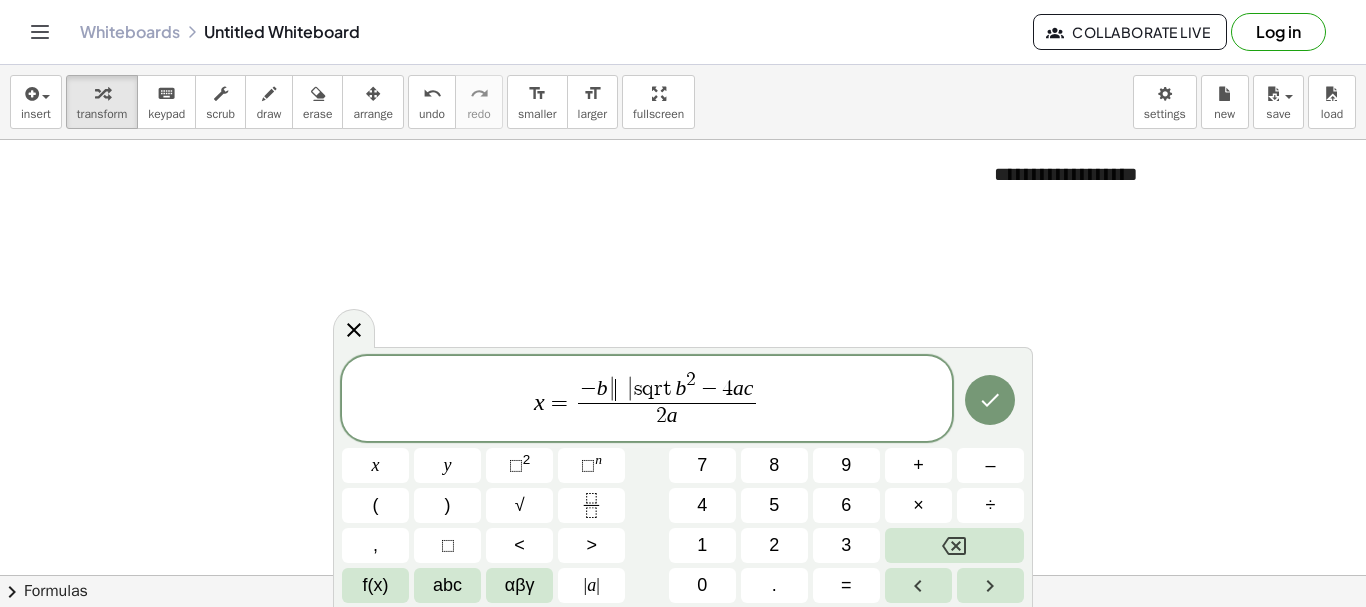 click on "| ​ |" at bounding box center [621, 390] 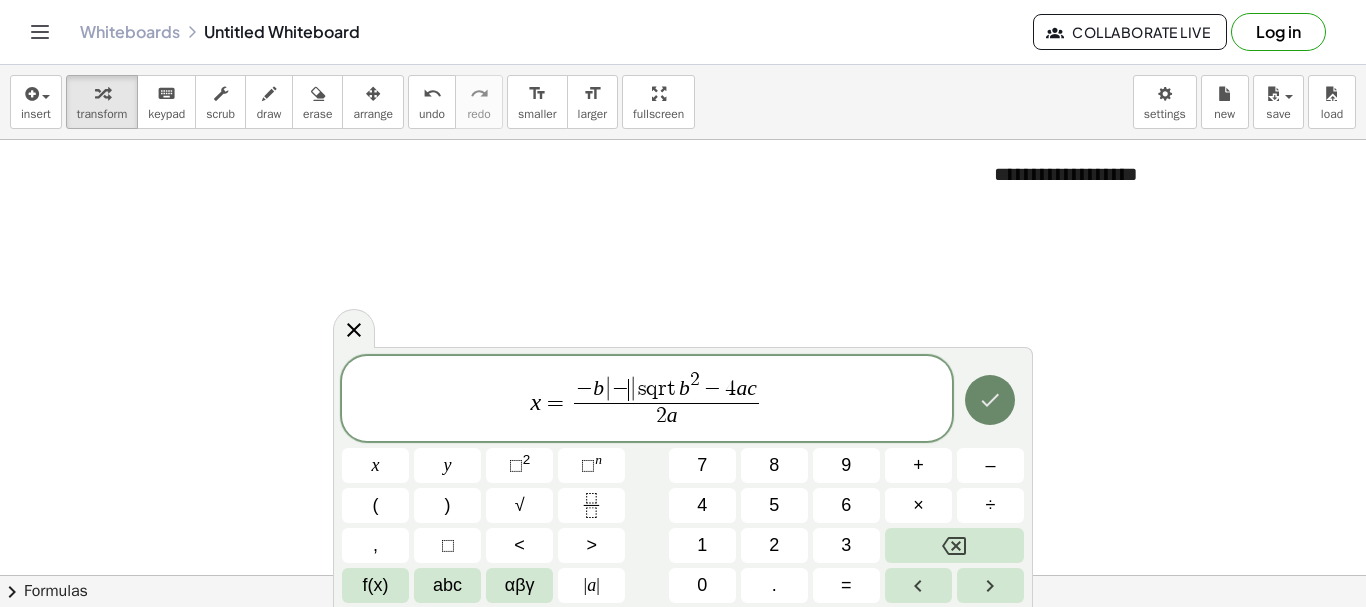 click 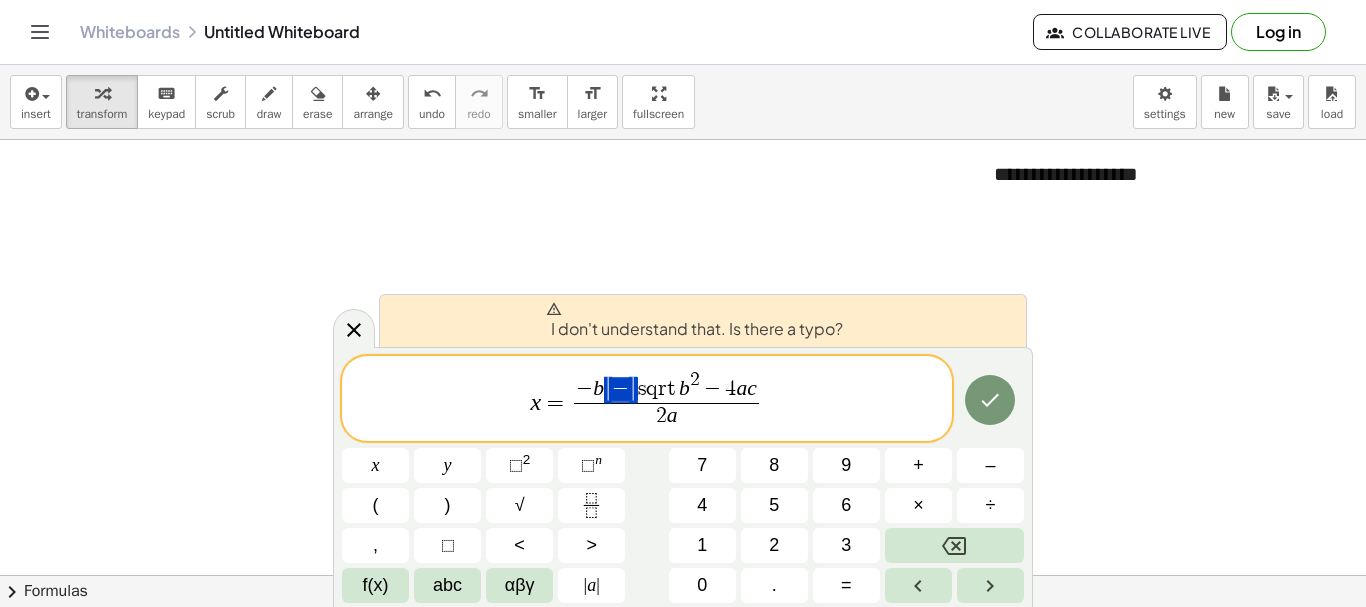 drag, startPoint x: 639, startPoint y: 388, endPoint x: 613, endPoint y: 394, distance: 26.683329 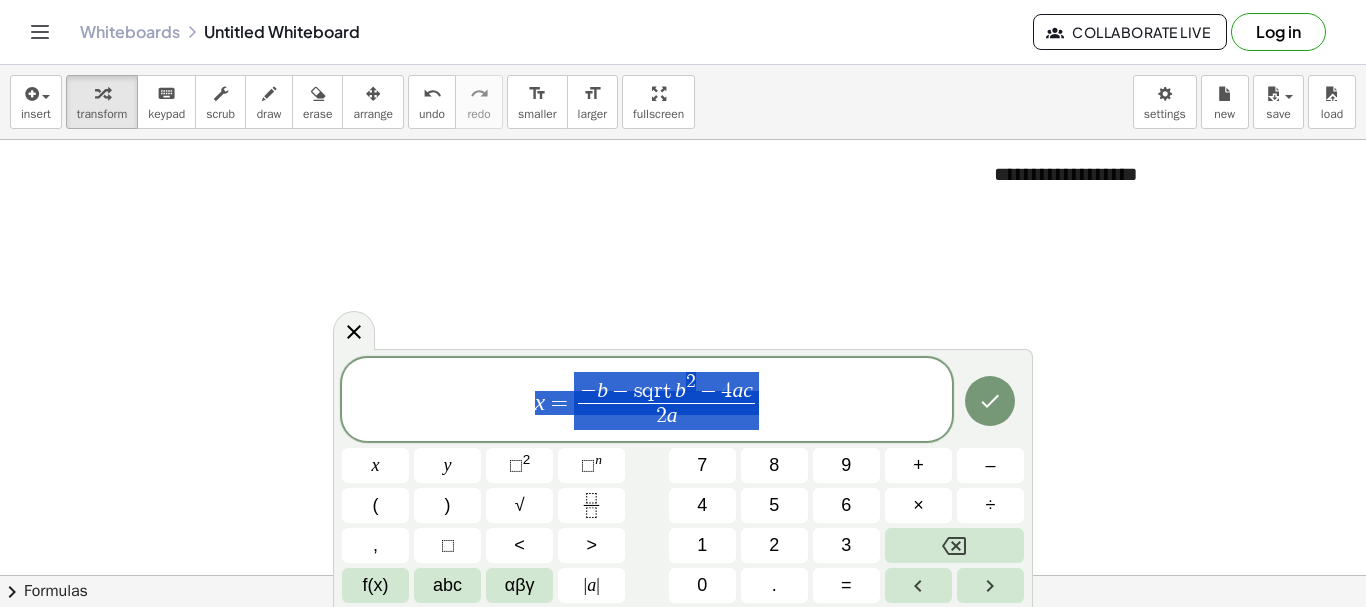drag, startPoint x: 765, startPoint y: 419, endPoint x: 533, endPoint y: 406, distance: 232.36394 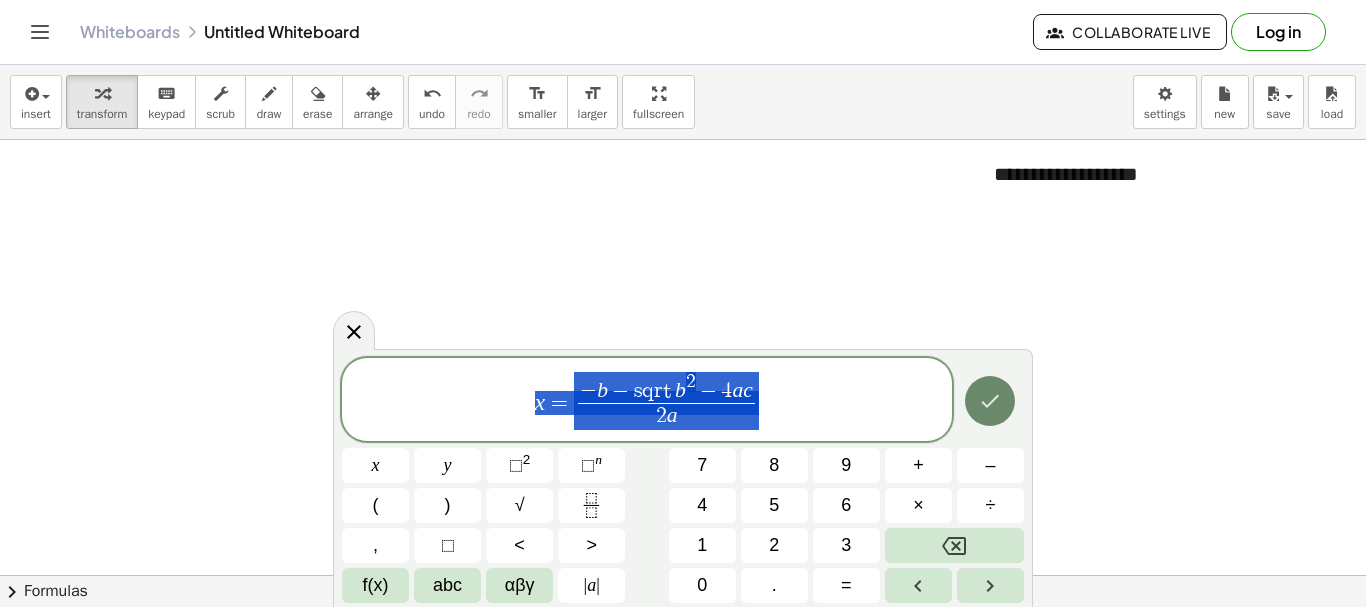 click 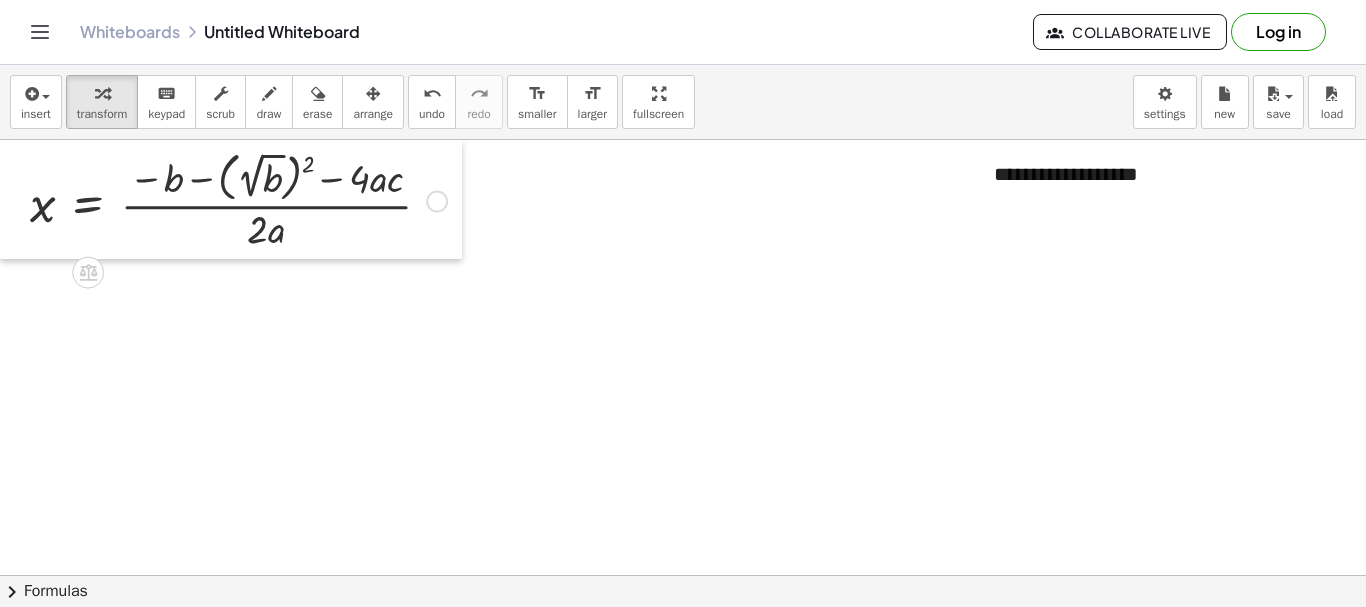 drag, startPoint x: 624, startPoint y: 388, endPoint x: 0, endPoint y: 90, distance: 691.5056 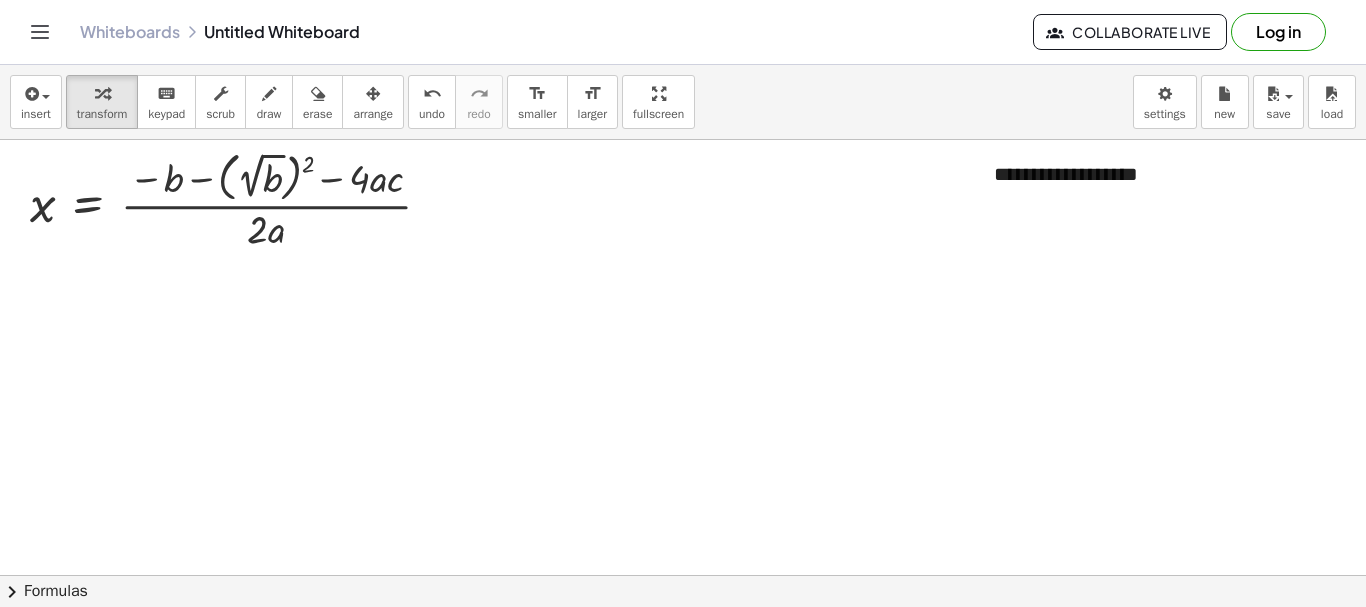 click at bounding box center (683, 640) 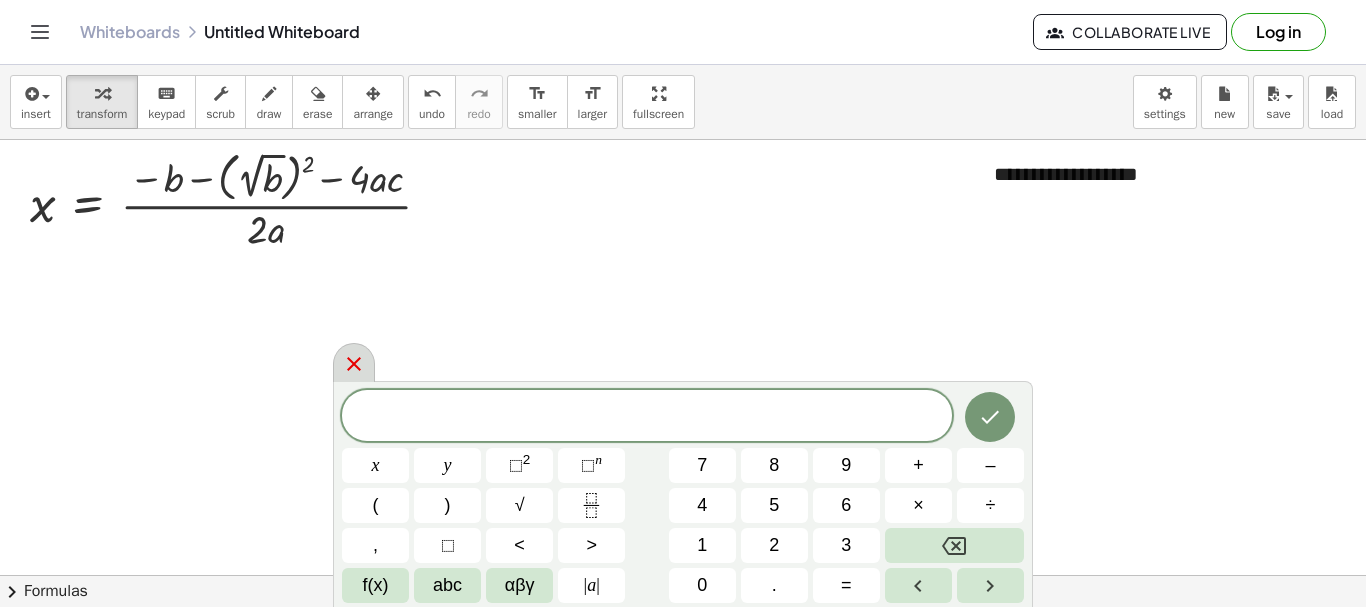 click 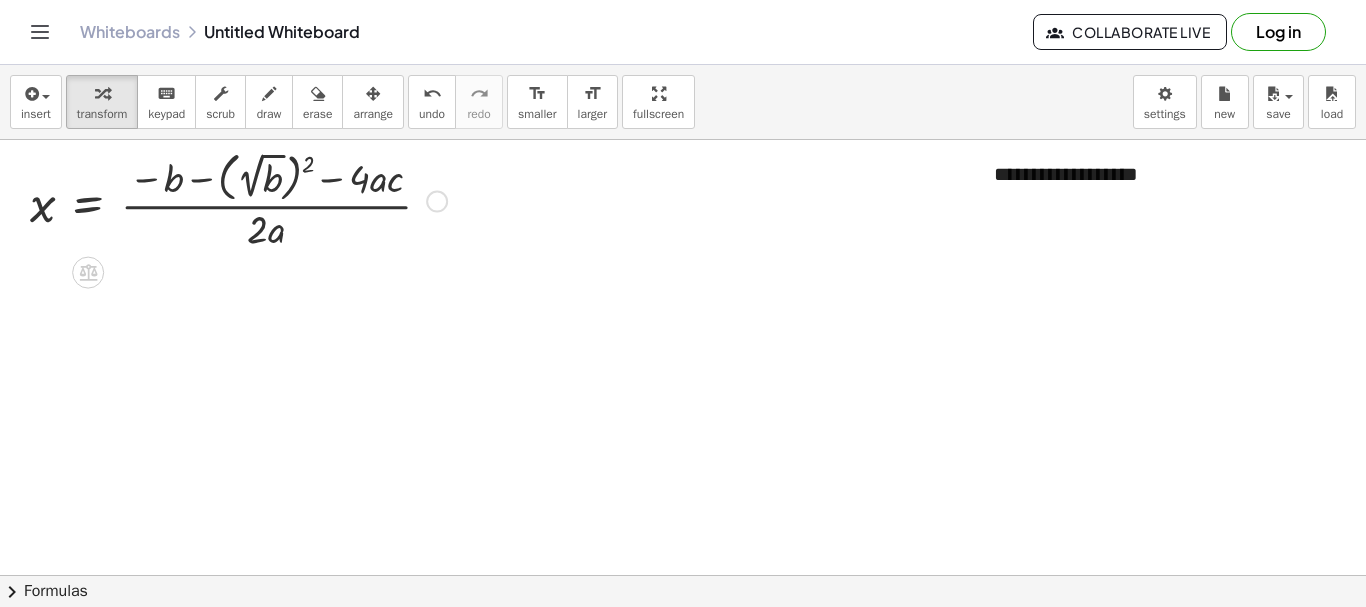 click at bounding box center (437, 202) 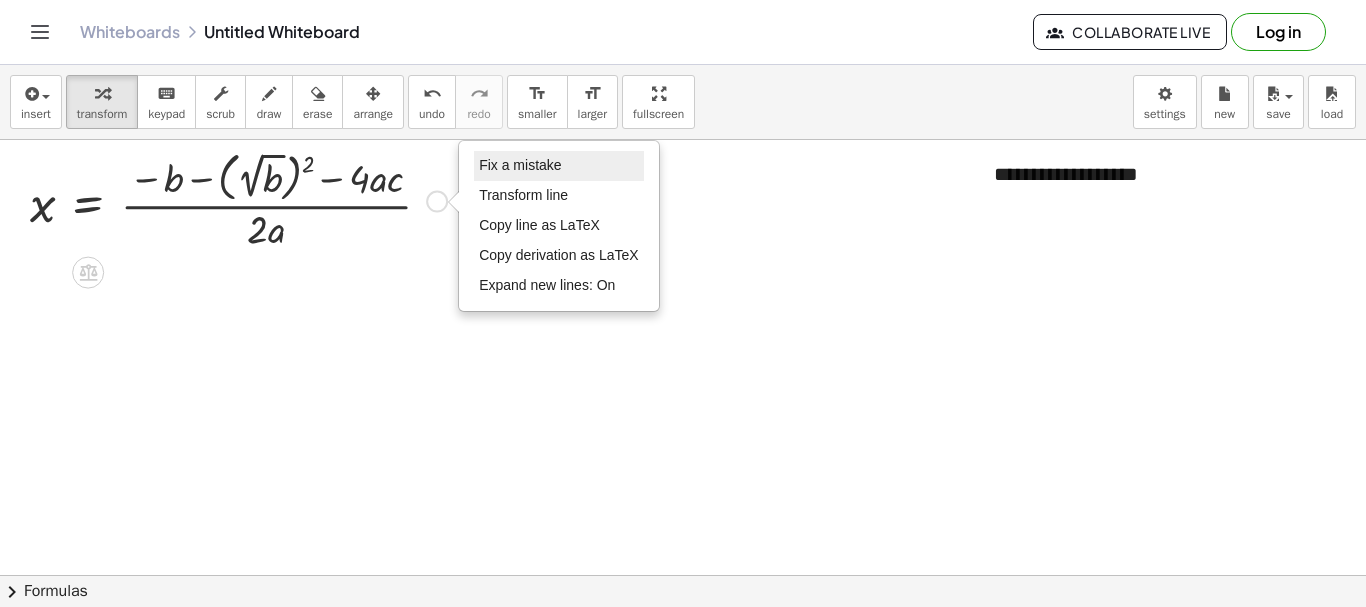click on "Fix a mistake" at bounding box center (520, 165) 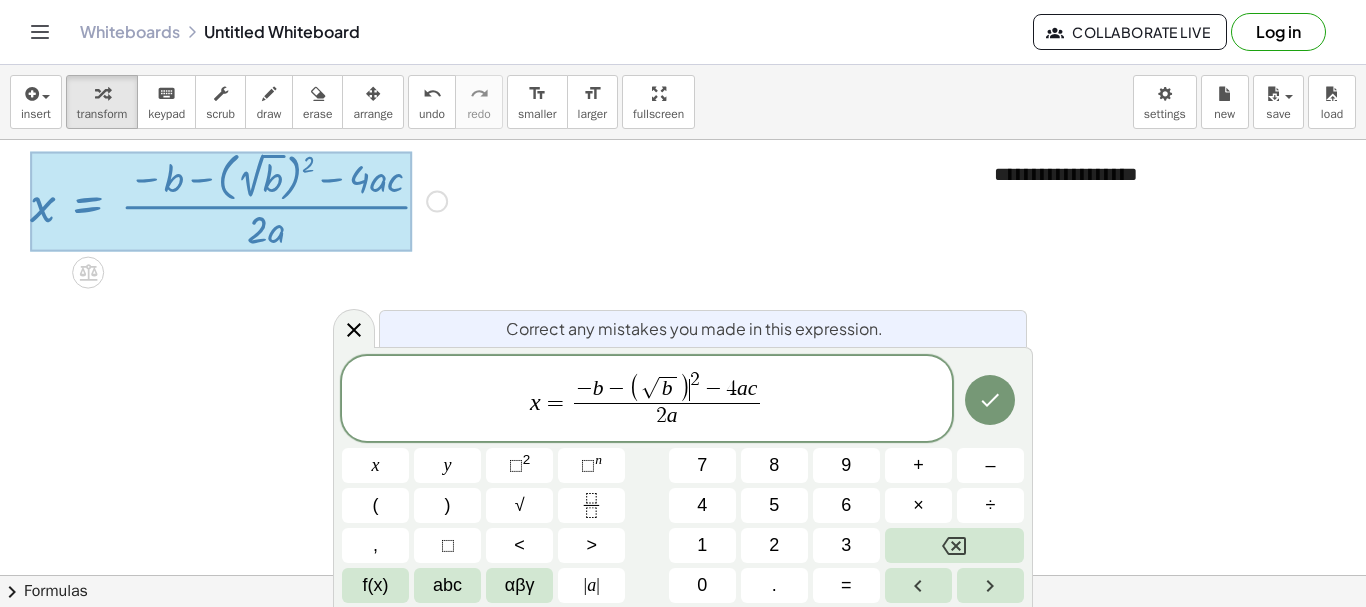 click on "− b − ( √ b ) ​ 2 − 4 a c" at bounding box center (667, 386) 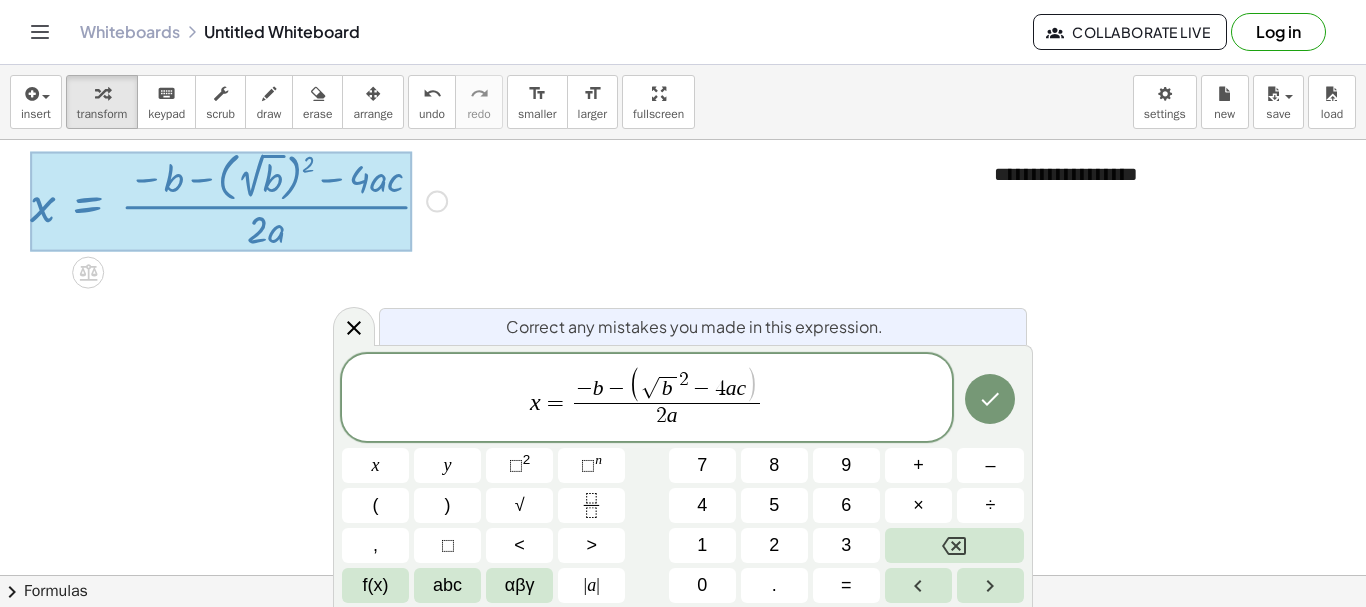 click on "b" at bounding box center (668, 389) 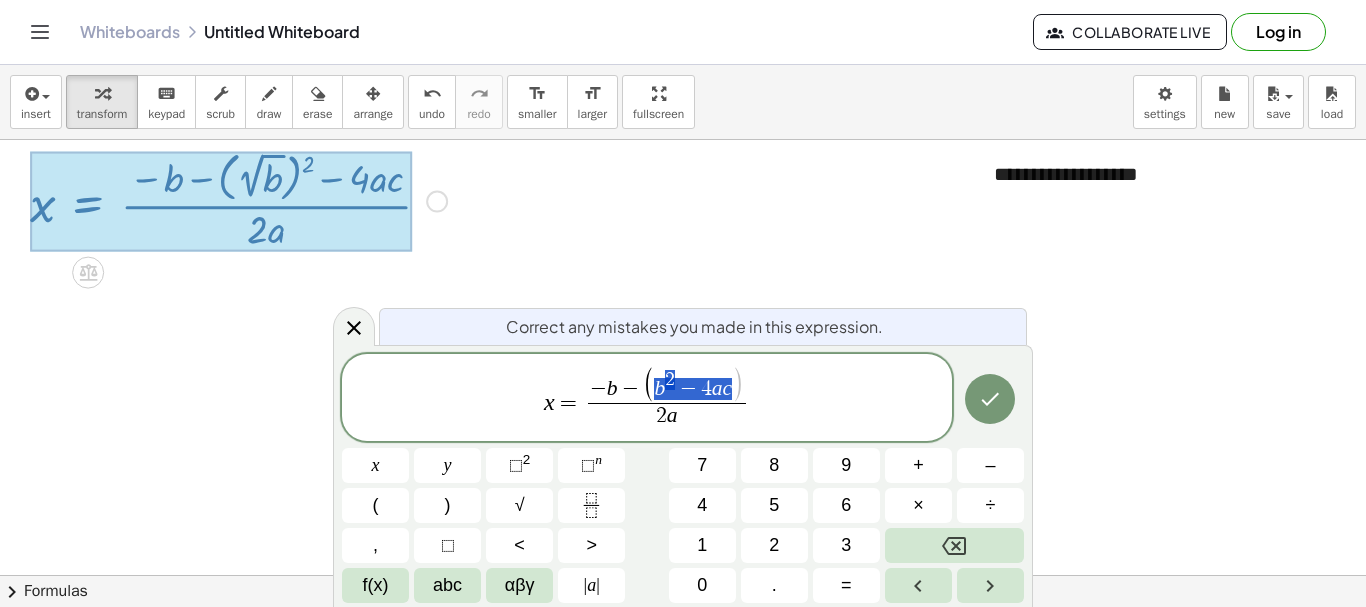 drag, startPoint x: 654, startPoint y: 389, endPoint x: 733, endPoint y: 386, distance: 79.05694 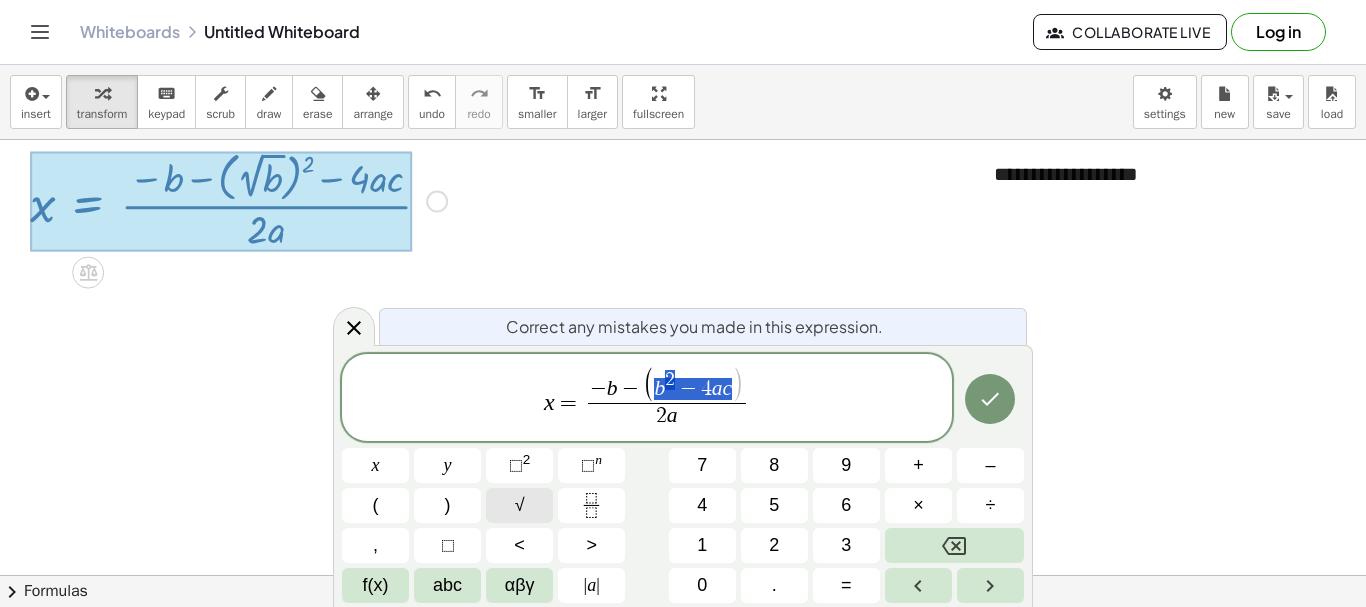 click on "√" at bounding box center (519, 505) 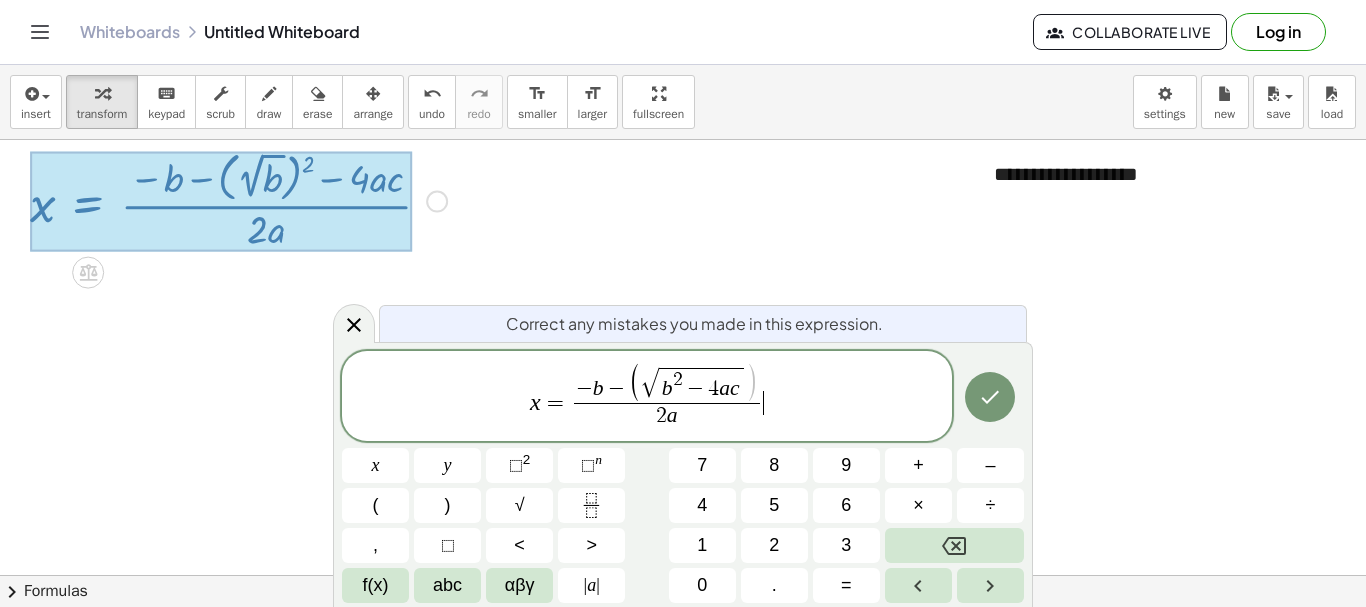 click on "x = − b − ( √ b 2 − 4 a c ) 2 a ​ ​" at bounding box center (647, 397) 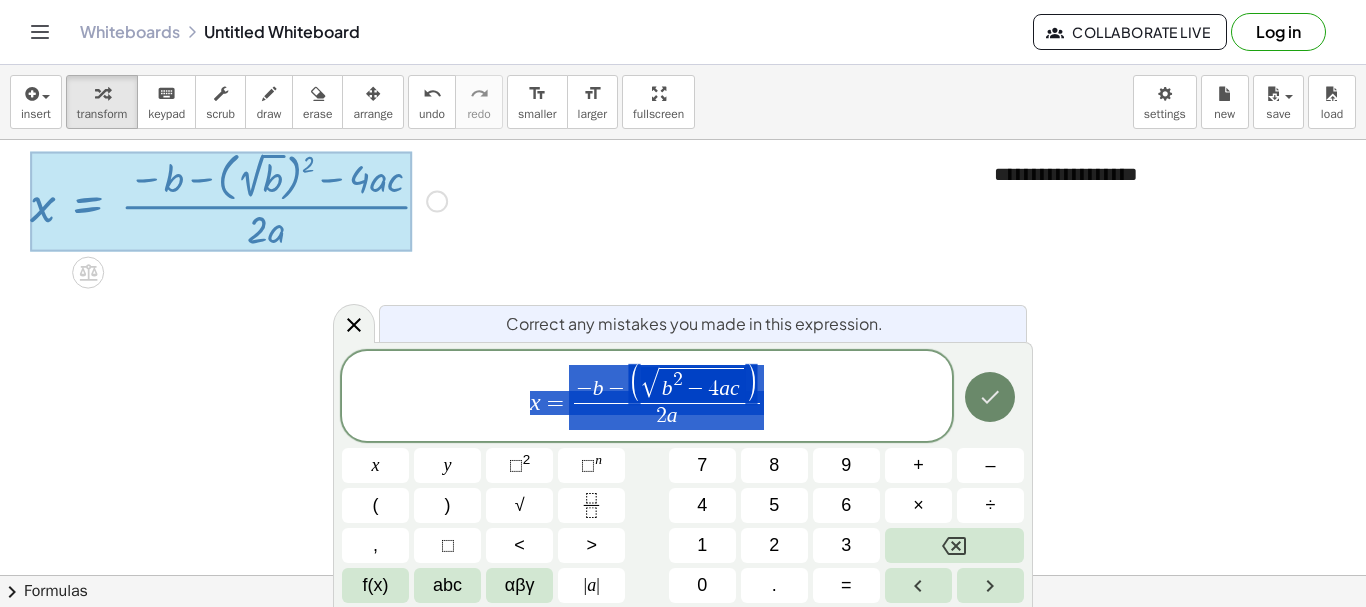 click at bounding box center (990, 397) 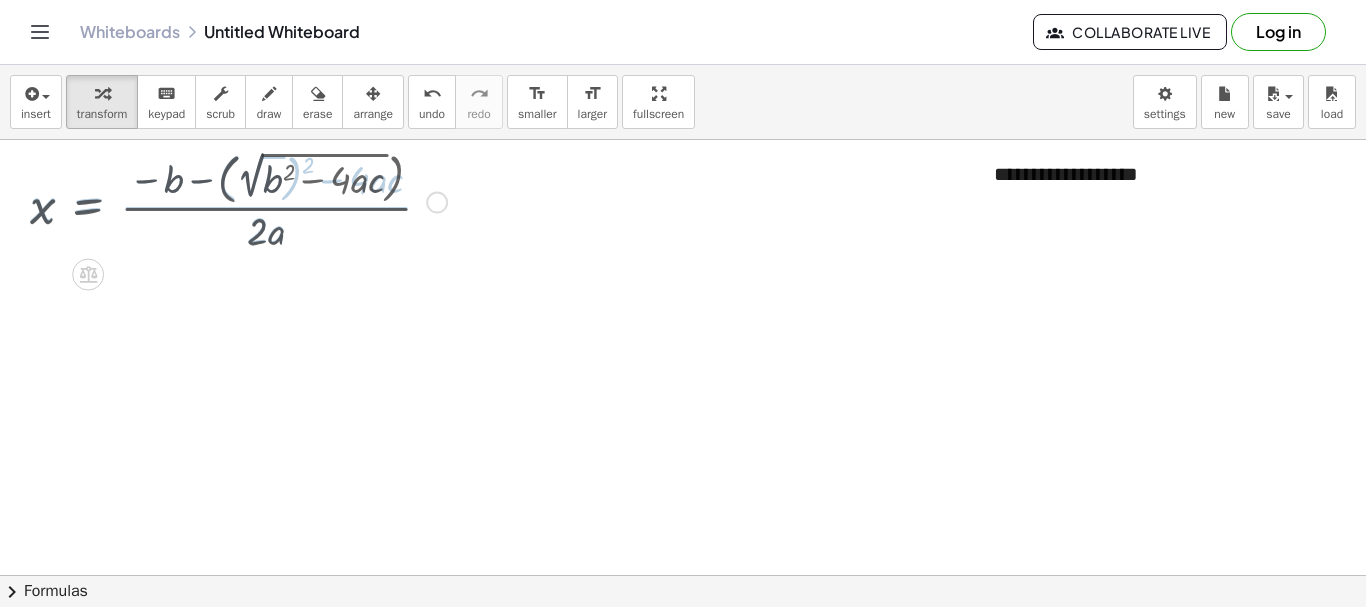 click at bounding box center [683, 640] 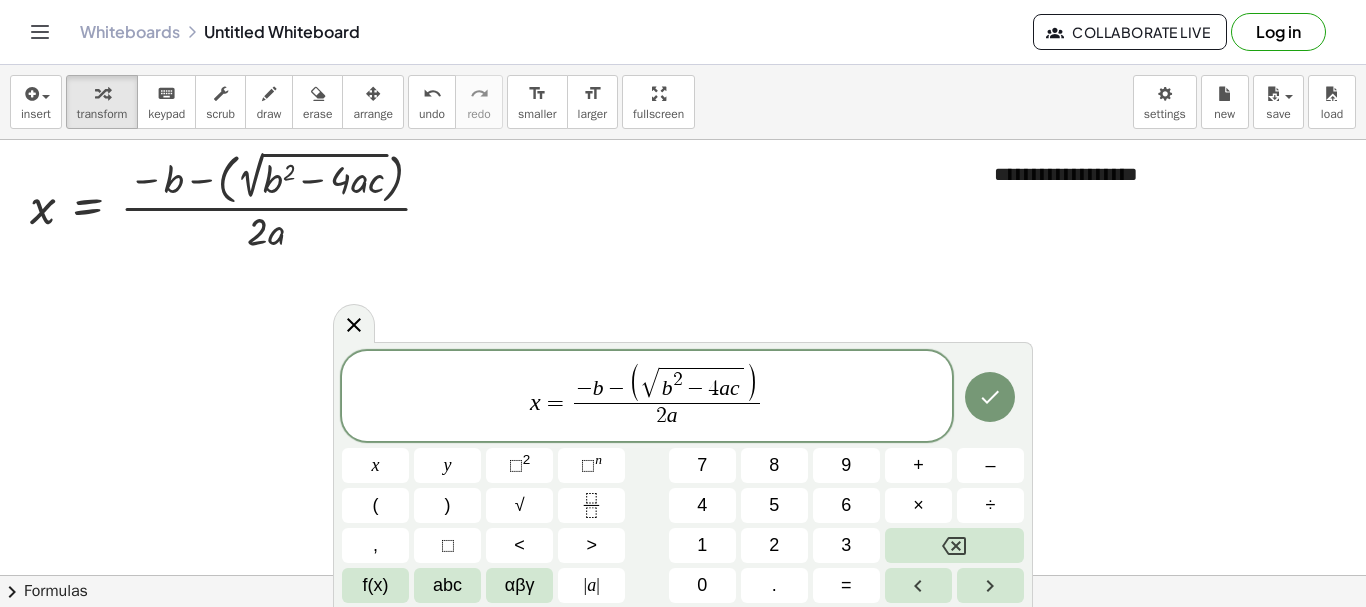 click on "−" at bounding box center [617, 390] 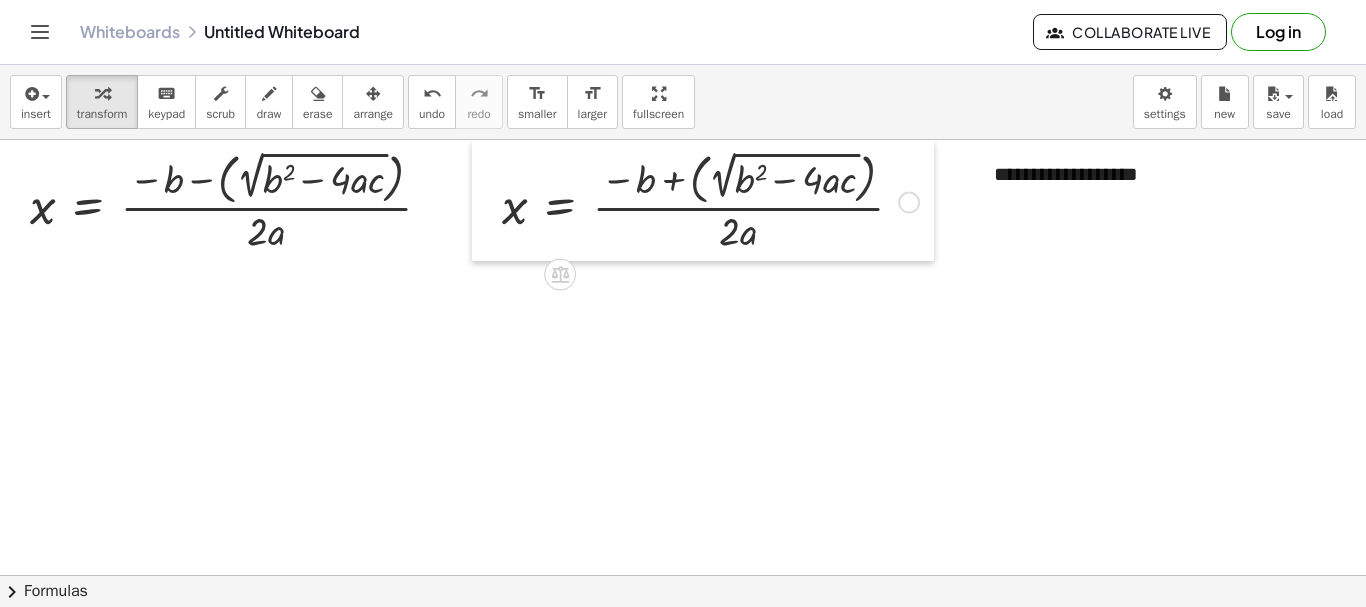 drag, startPoint x: 629, startPoint y: 394, endPoint x: 485, endPoint y: 195, distance: 245.63591 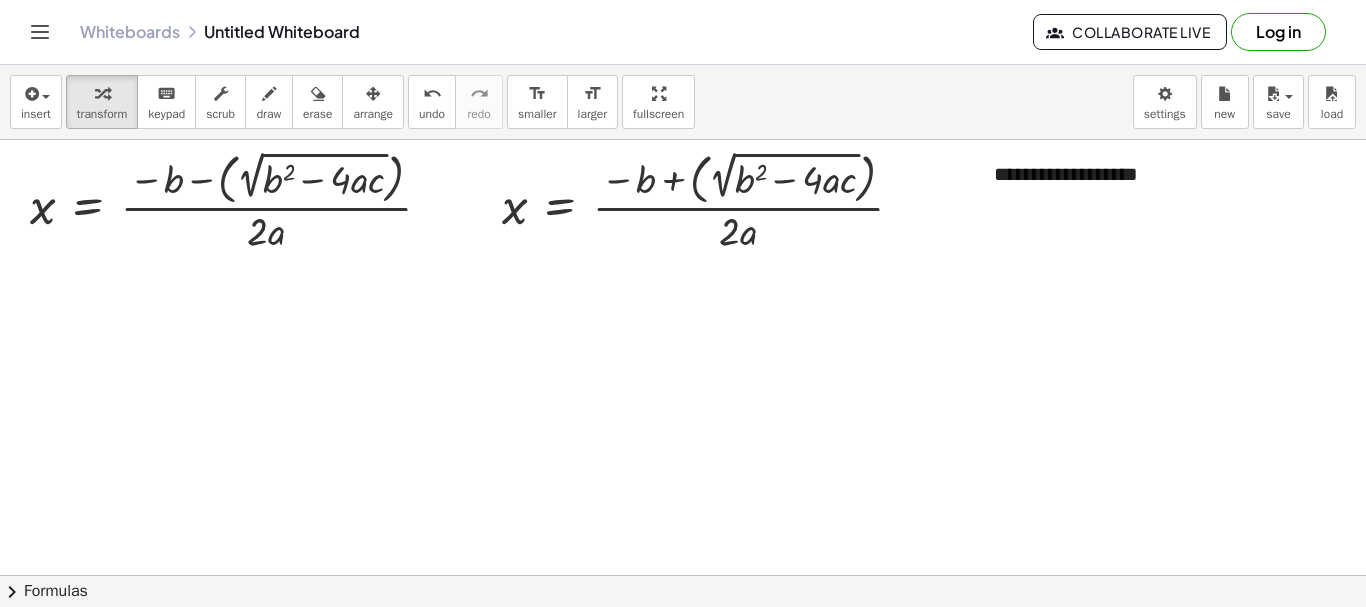click at bounding box center [683, 640] 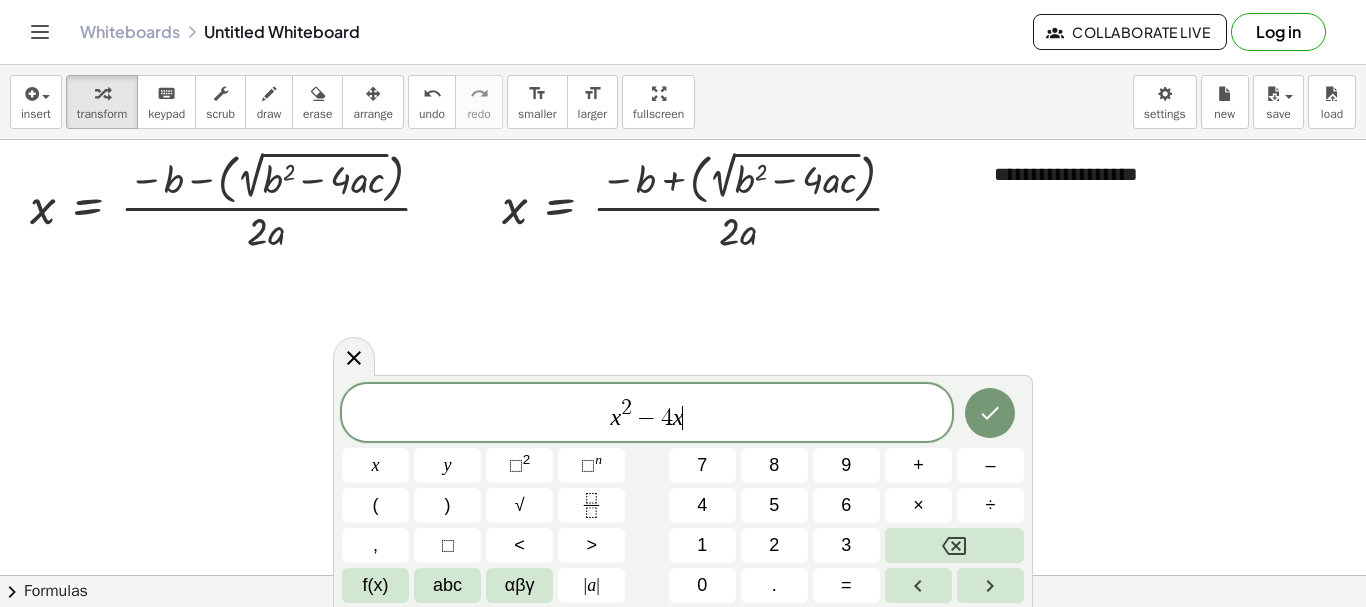 click on "x 2 − 4 x ​" at bounding box center [647, 414] 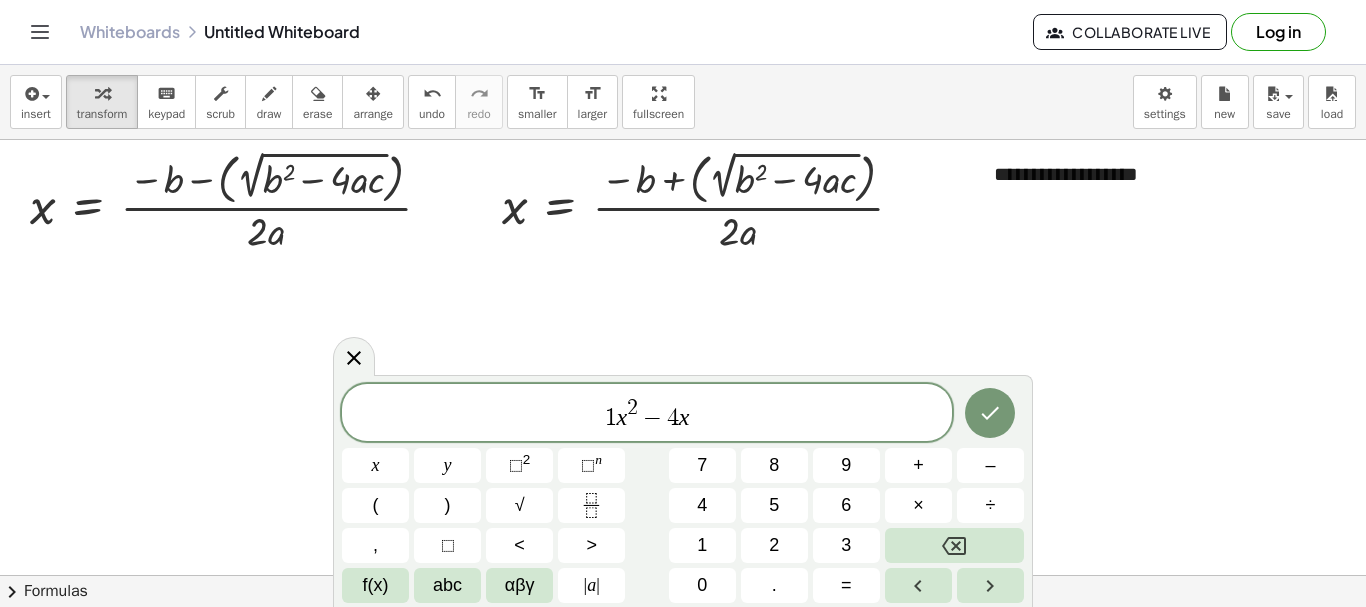 click on "1 ​ x 2 − 4 x" at bounding box center (647, 414) 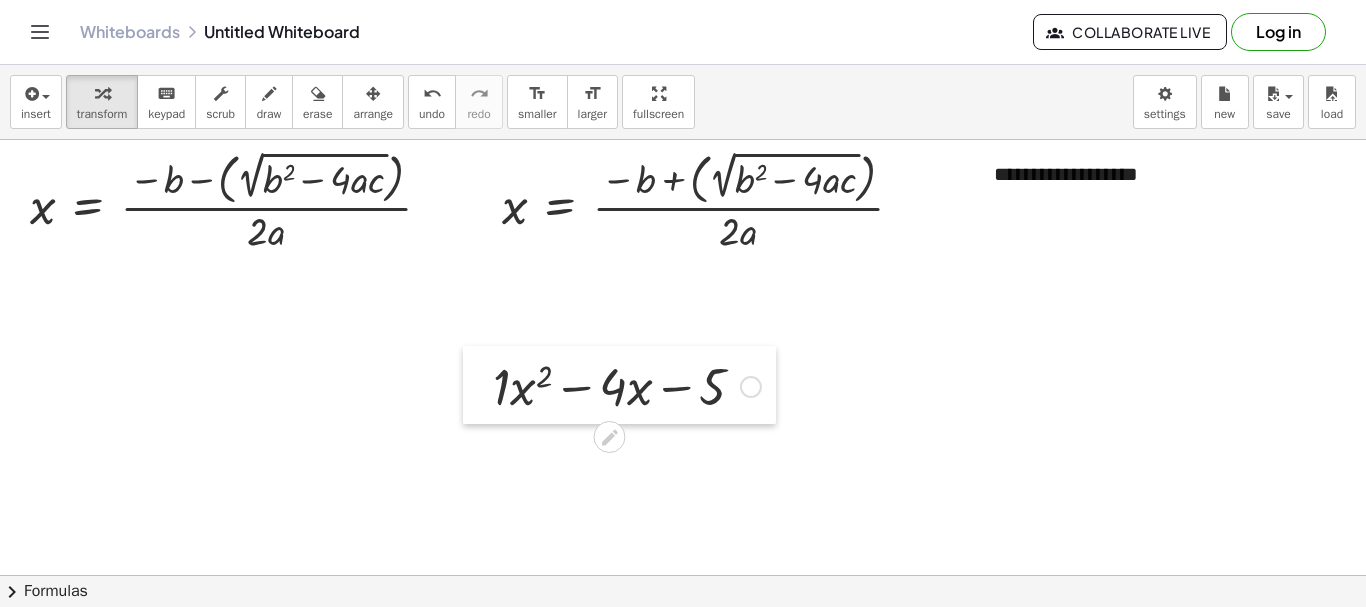 drag, startPoint x: 534, startPoint y: 438, endPoint x: 478, endPoint y: 375, distance: 84.29116 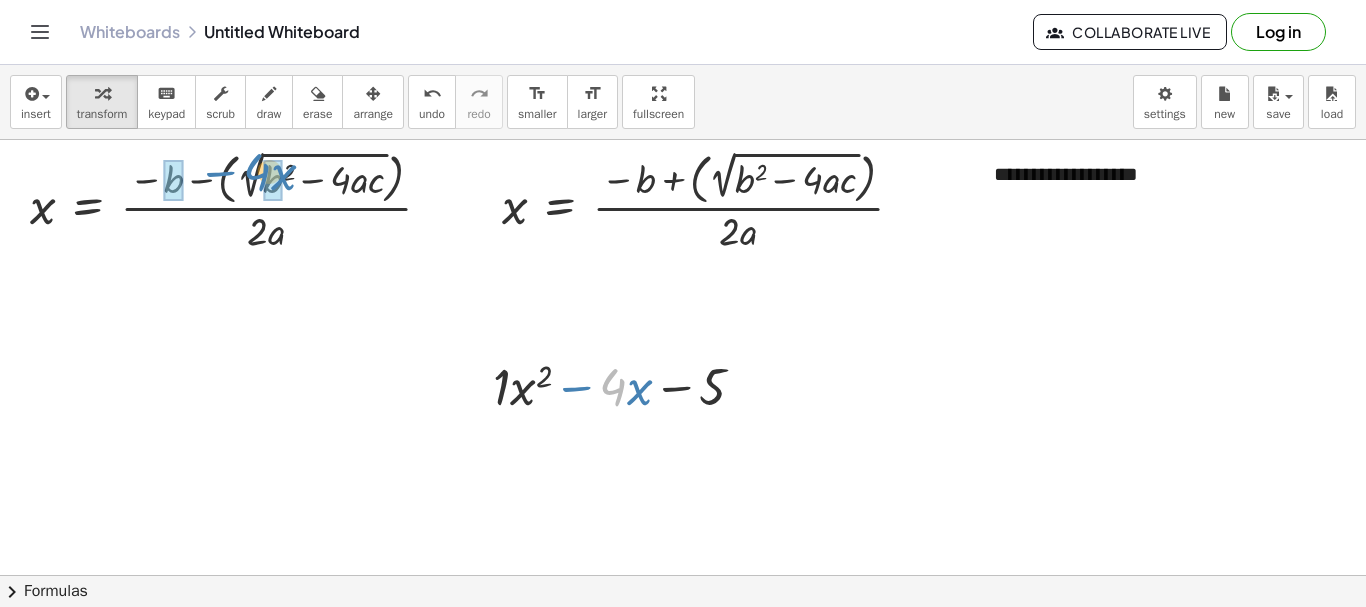 drag, startPoint x: 608, startPoint y: 380, endPoint x: 252, endPoint y: 165, distance: 415.8858 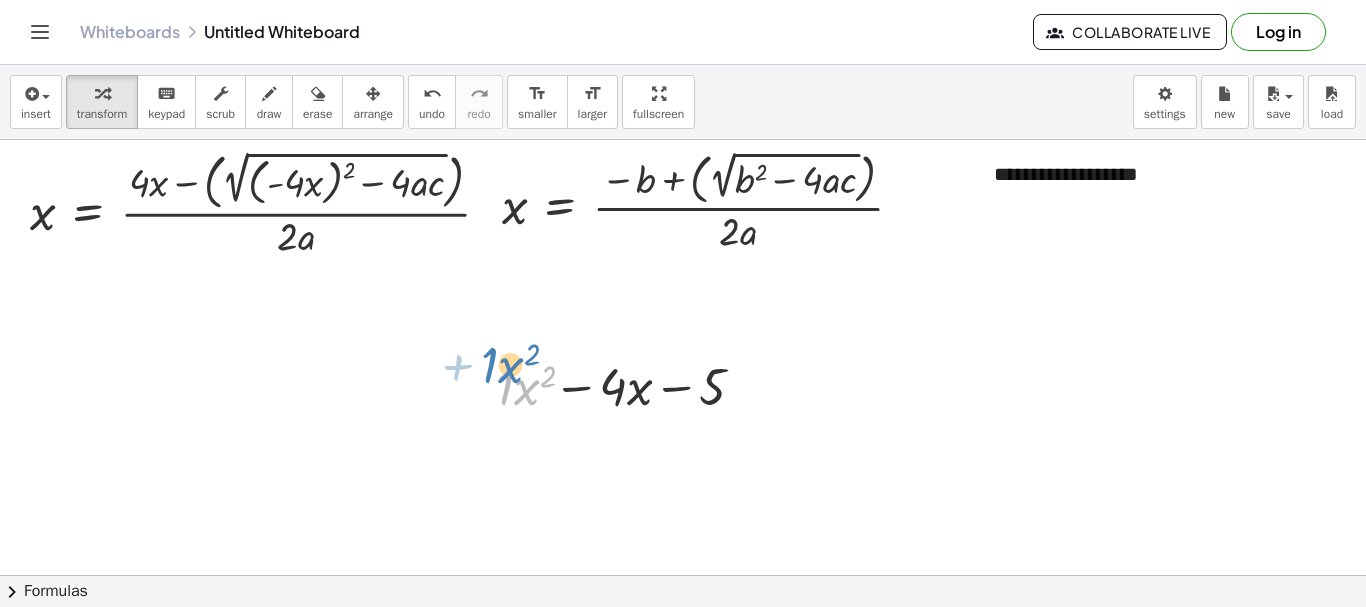 drag, startPoint x: 502, startPoint y: 397, endPoint x: 491, endPoint y: 383, distance: 17.804493 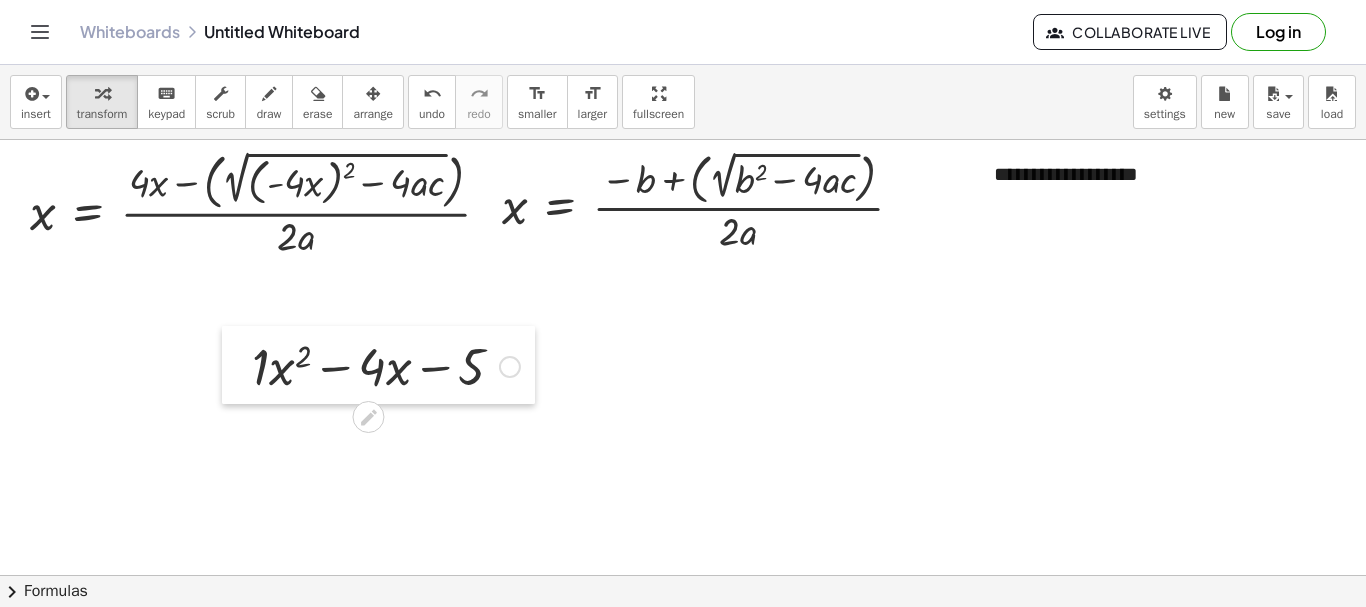 drag, startPoint x: 476, startPoint y: 387, endPoint x: 235, endPoint y: 367, distance: 241.82845 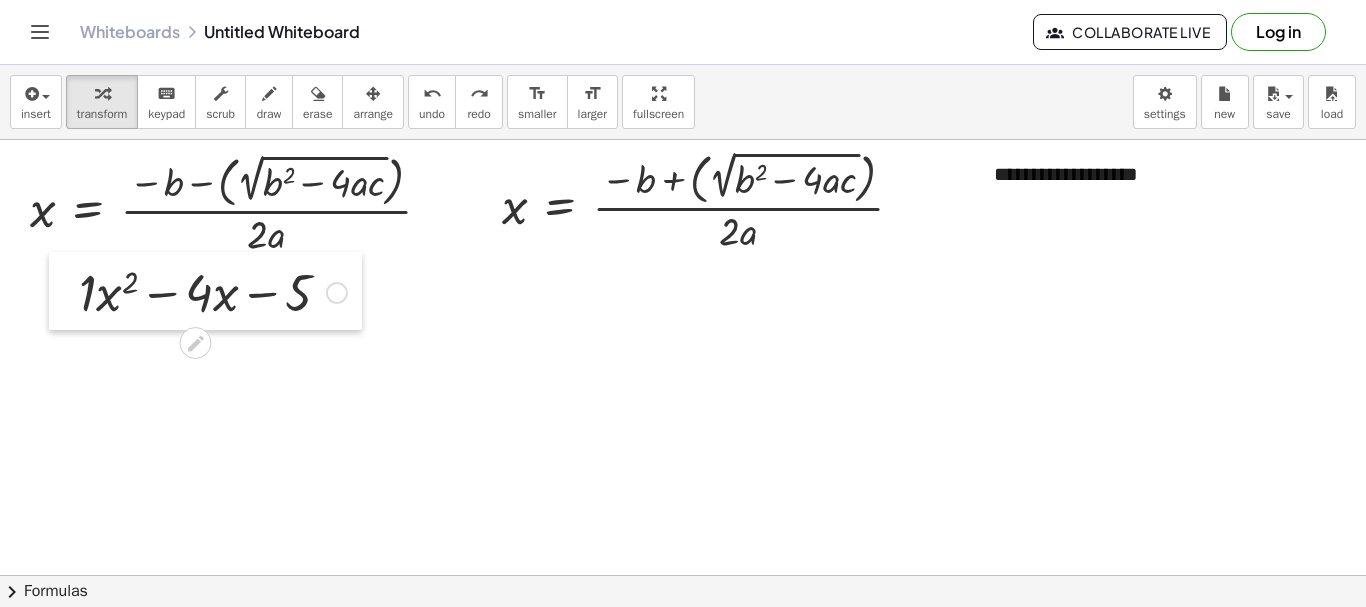 drag, startPoint x: 487, startPoint y: 386, endPoint x: 73, endPoint y: 292, distance: 424.53738 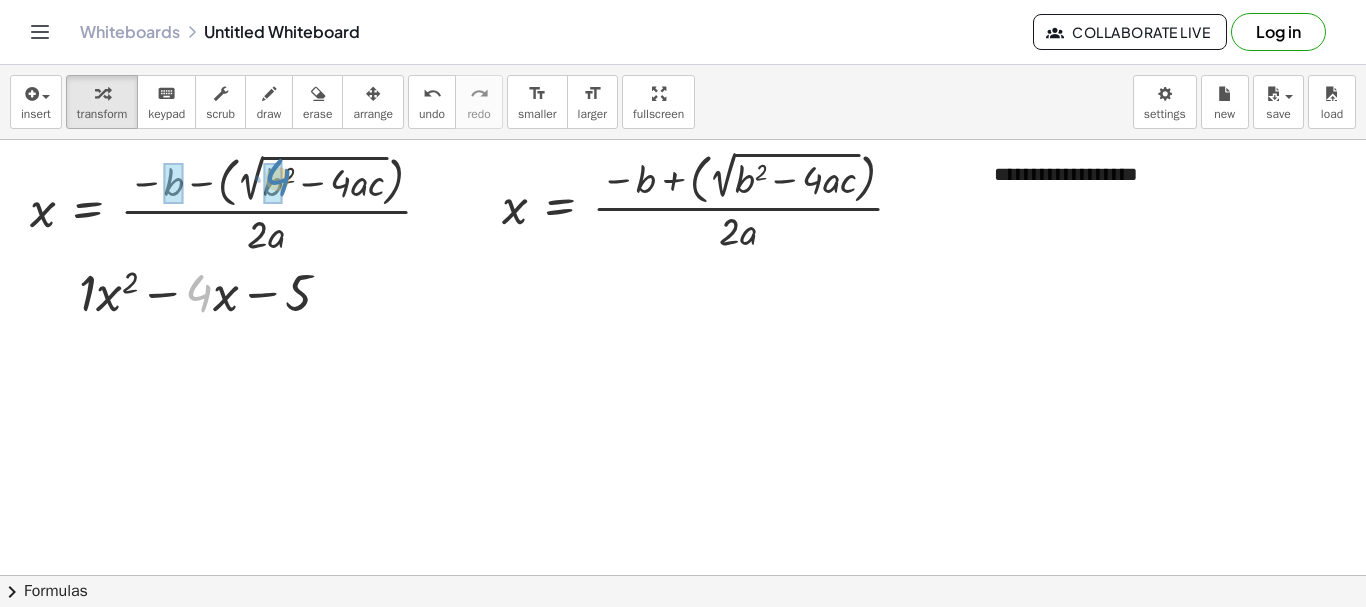 drag, startPoint x: 196, startPoint y: 289, endPoint x: 275, endPoint y: 173, distance: 140.34601 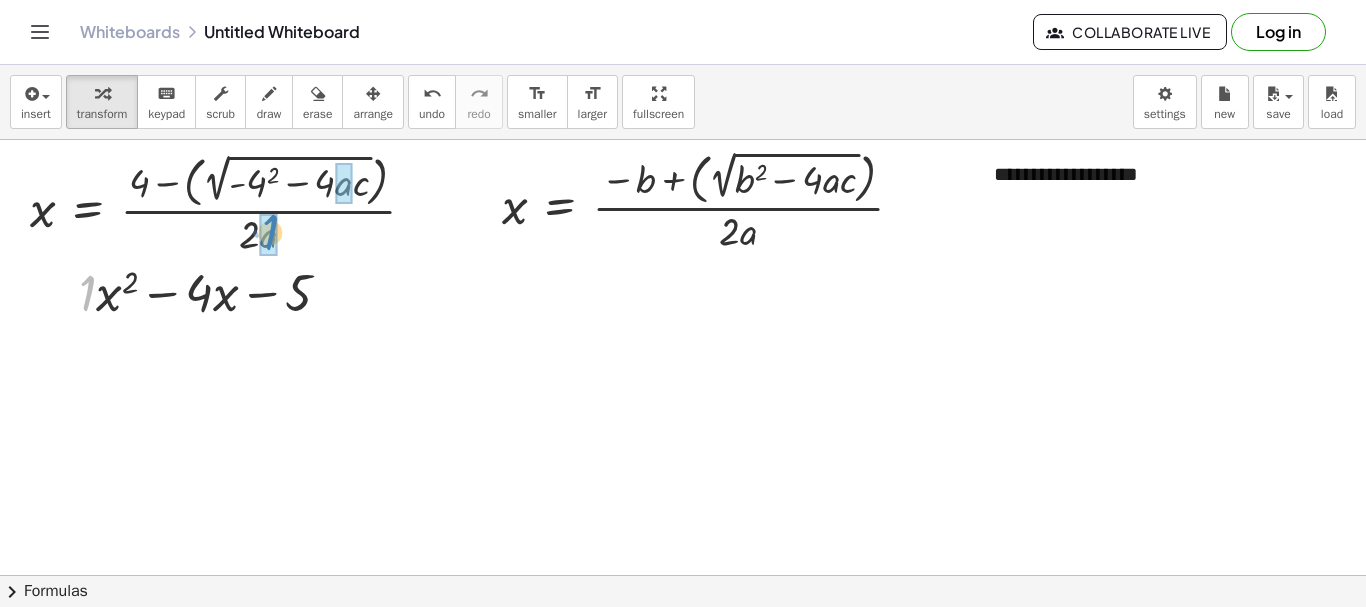 drag, startPoint x: 89, startPoint y: 297, endPoint x: 272, endPoint y: 236, distance: 192.89894 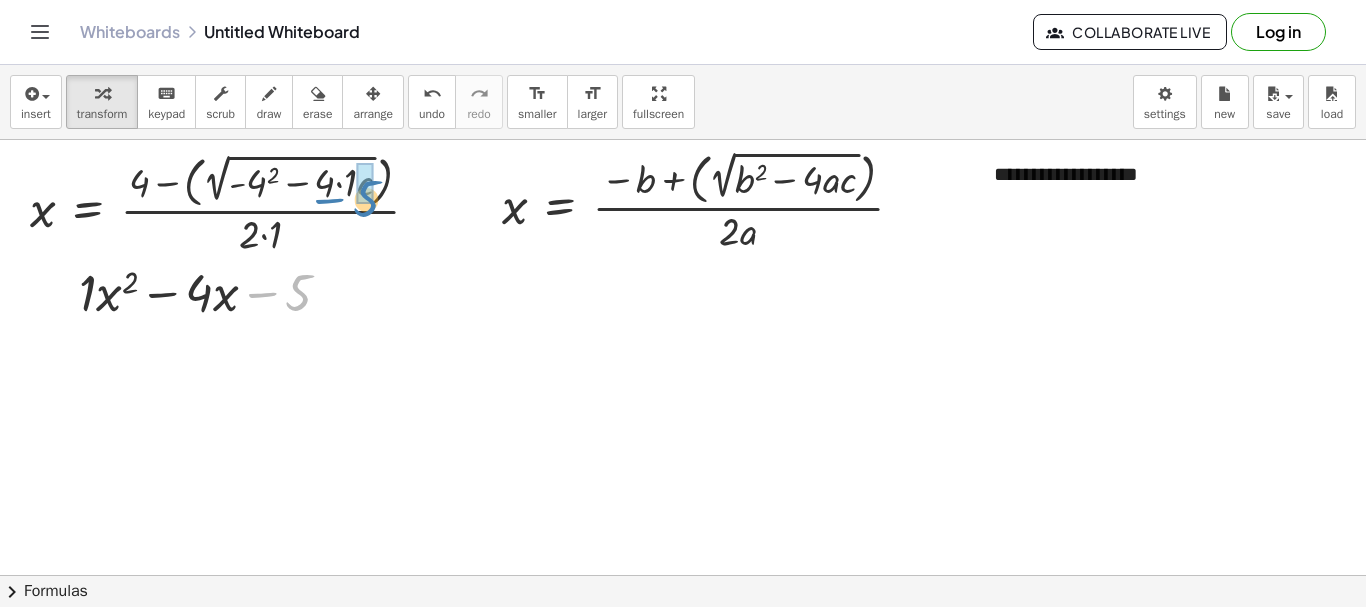 drag, startPoint x: 302, startPoint y: 295, endPoint x: 370, endPoint y: 199, distance: 117.64353 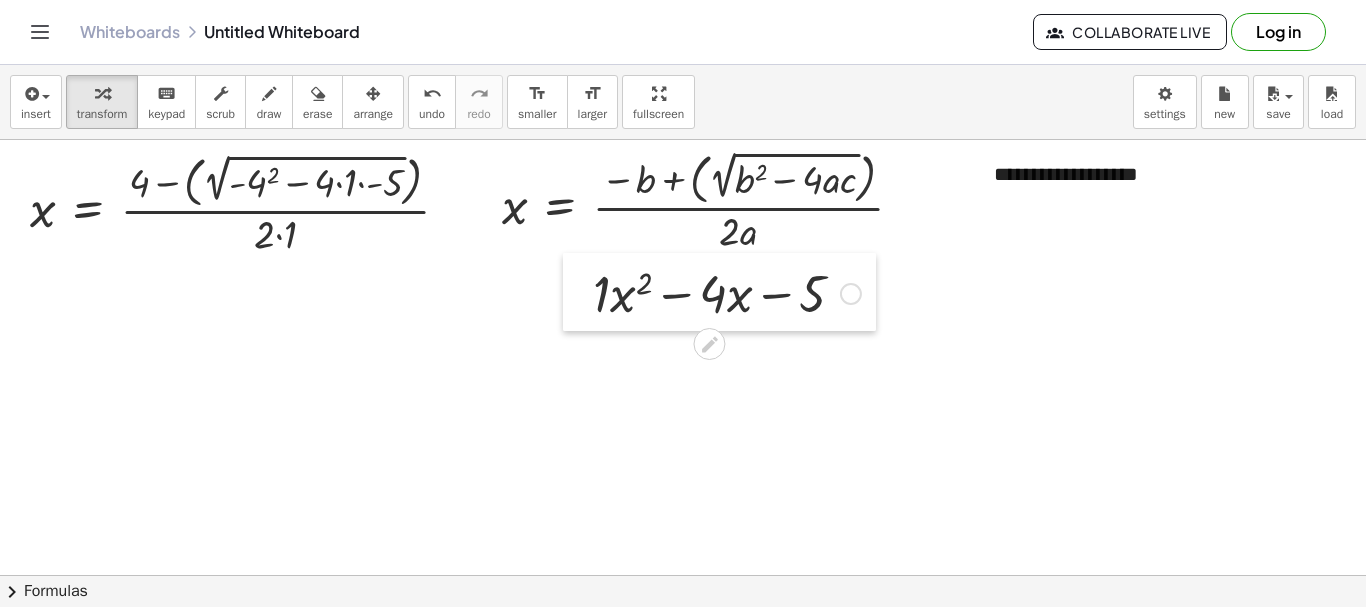 drag, startPoint x: 63, startPoint y: 289, endPoint x: 579, endPoint y: 289, distance: 516 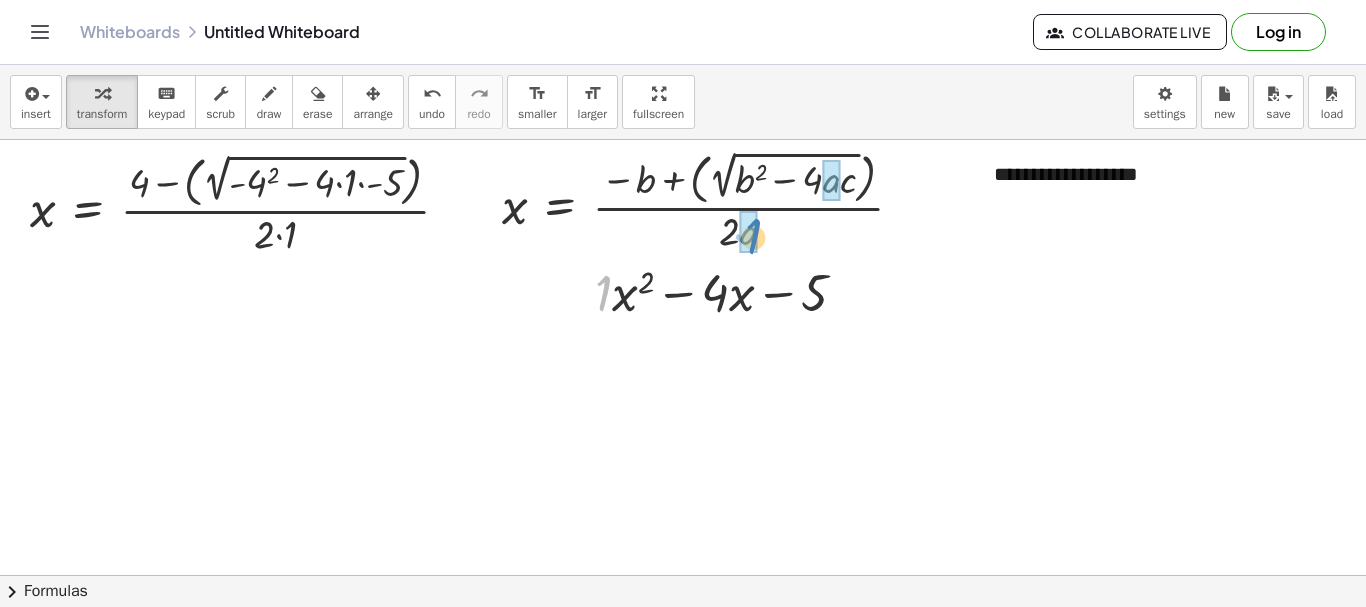 drag, startPoint x: 606, startPoint y: 294, endPoint x: 757, endPoint y: 237, distance: 161.40013 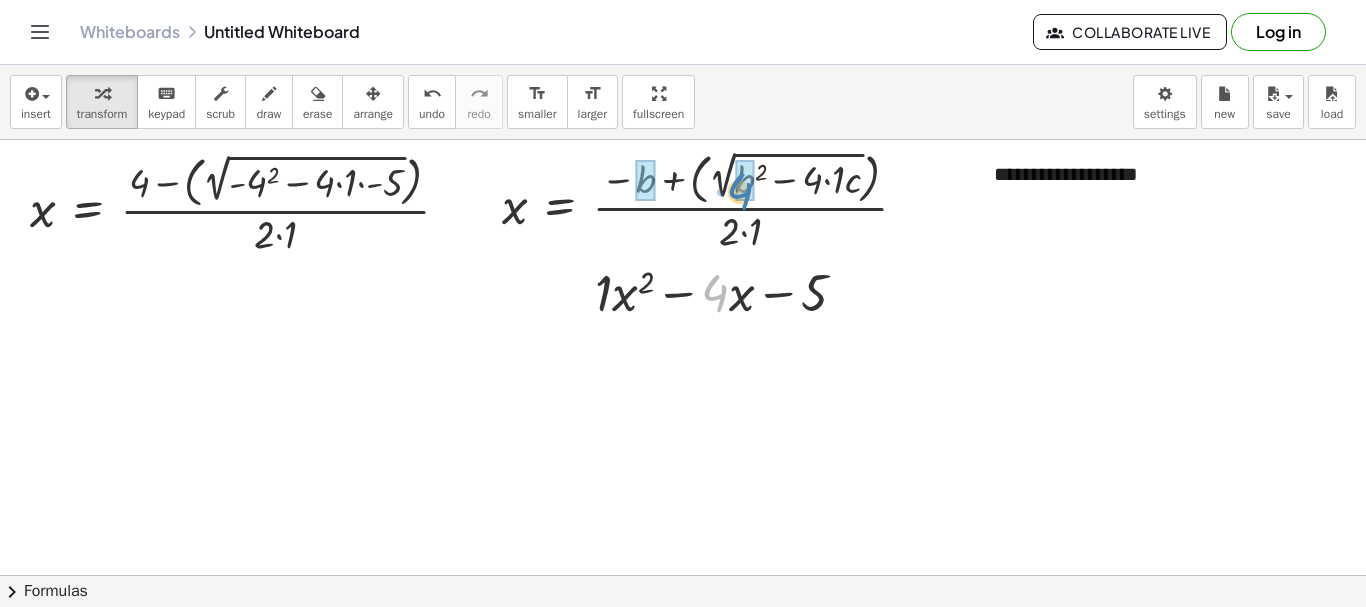 drag, startPoint x: 707, startPoint y: 289, endPoint x: 732, endPoint y: 187, distance: 105.01904 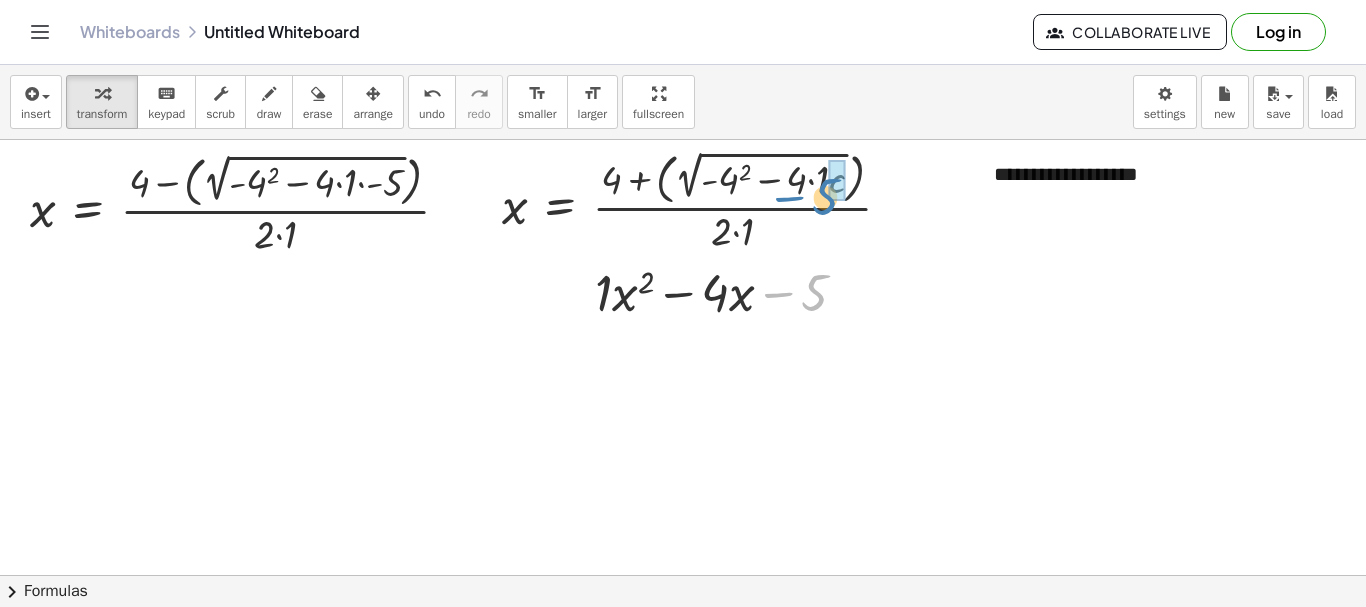 drag, startPoint x: 815, startPoint y: 287, endPoint x: 826, endPoint y: 191, distance: 96.62815 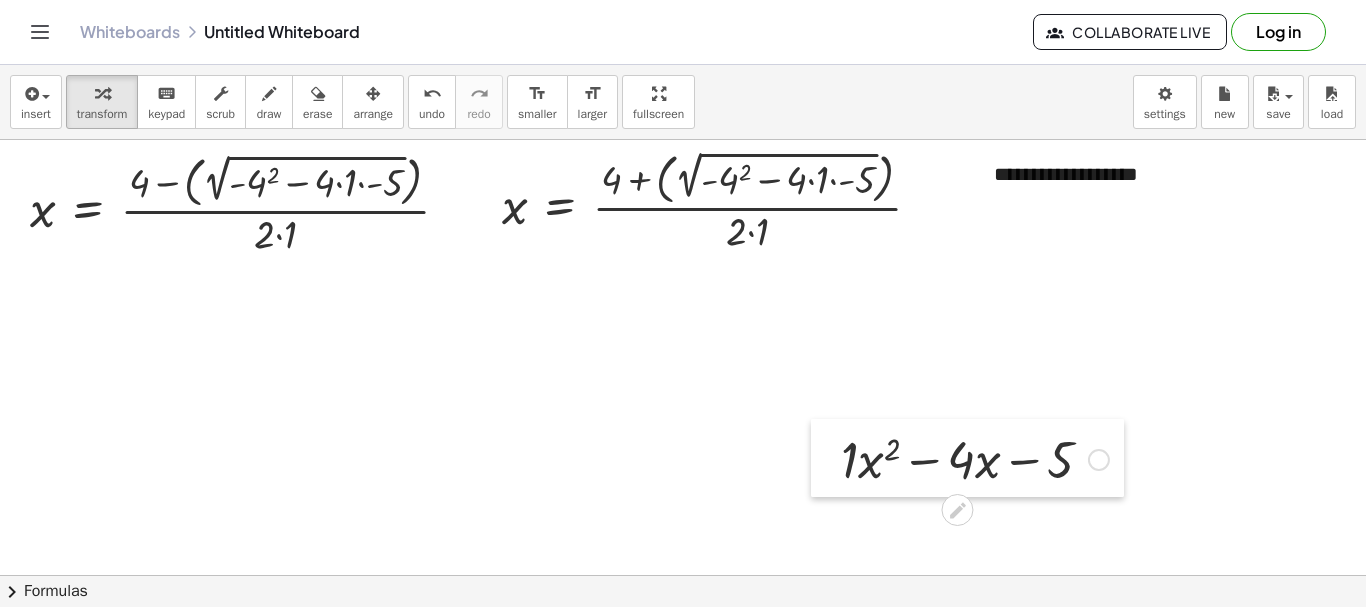 drag, startPoint x: 575, startPoint y: 316, endPoint x: 844, endPoint y: 492, distance: 321.46072 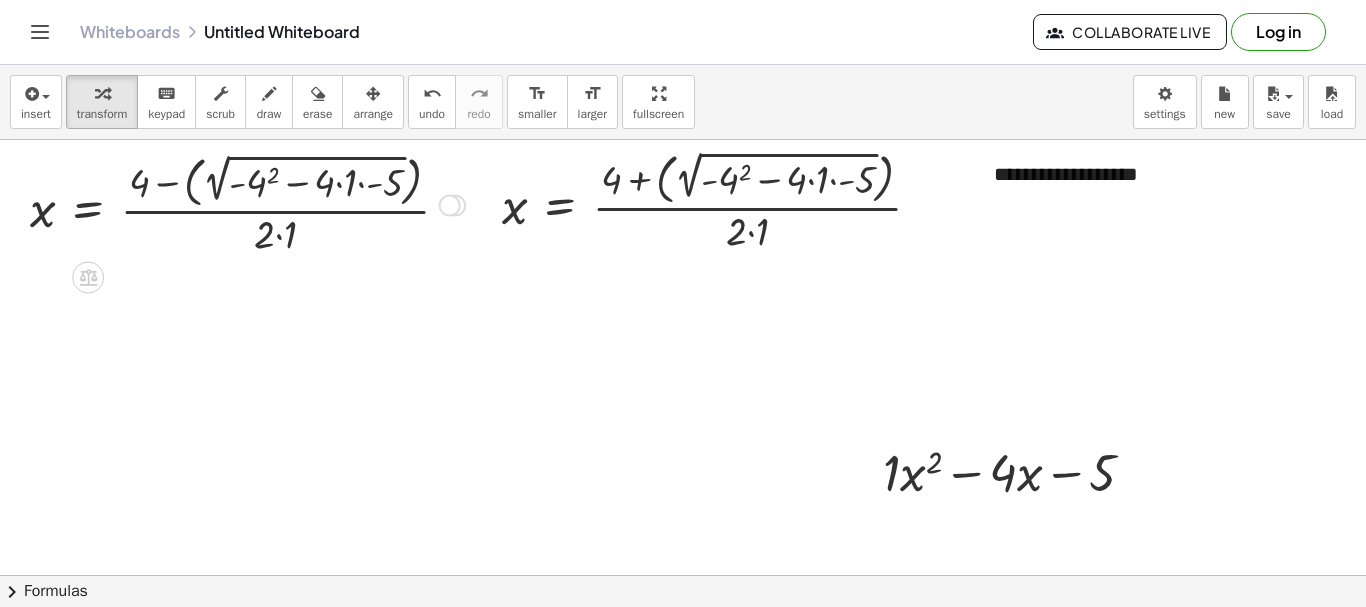 click at bounding box center (247, 203) 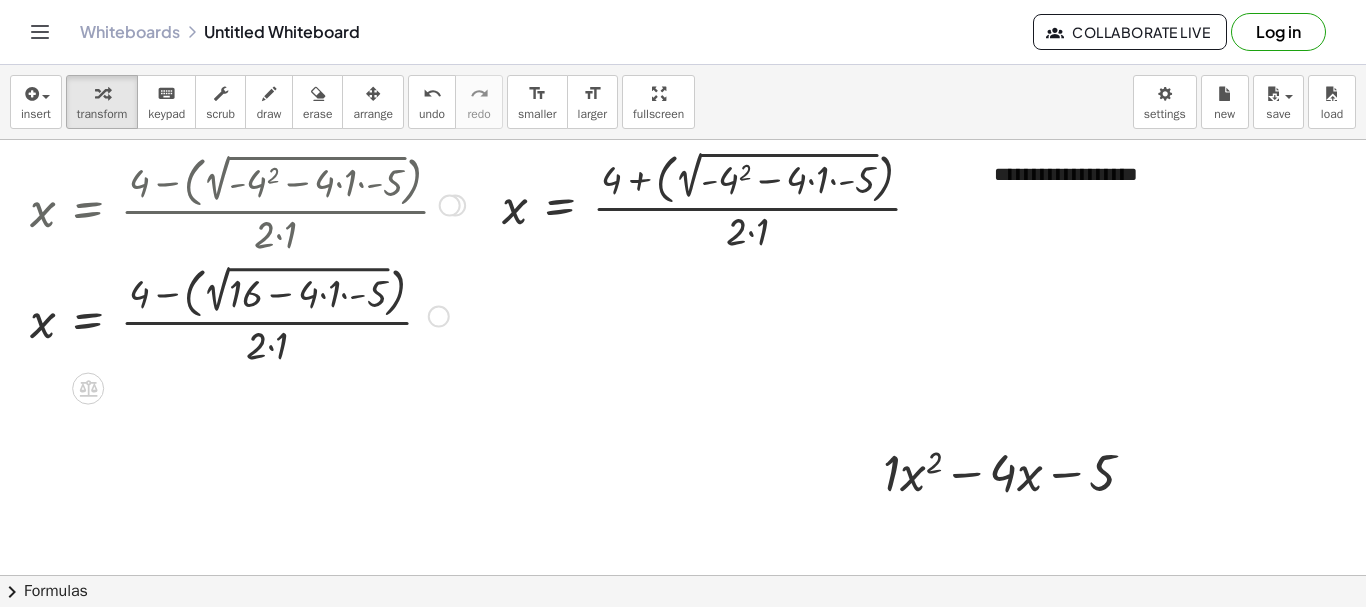 click at bounding box center (247, 314) 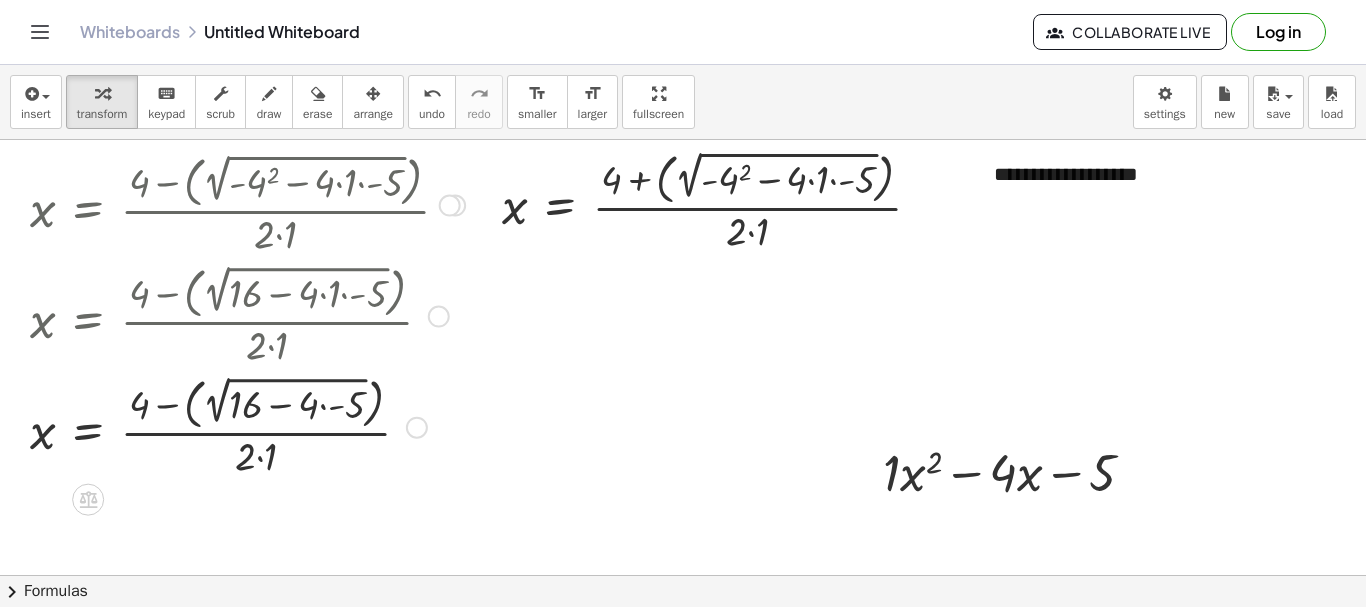 click at bounding box center (247, 425) 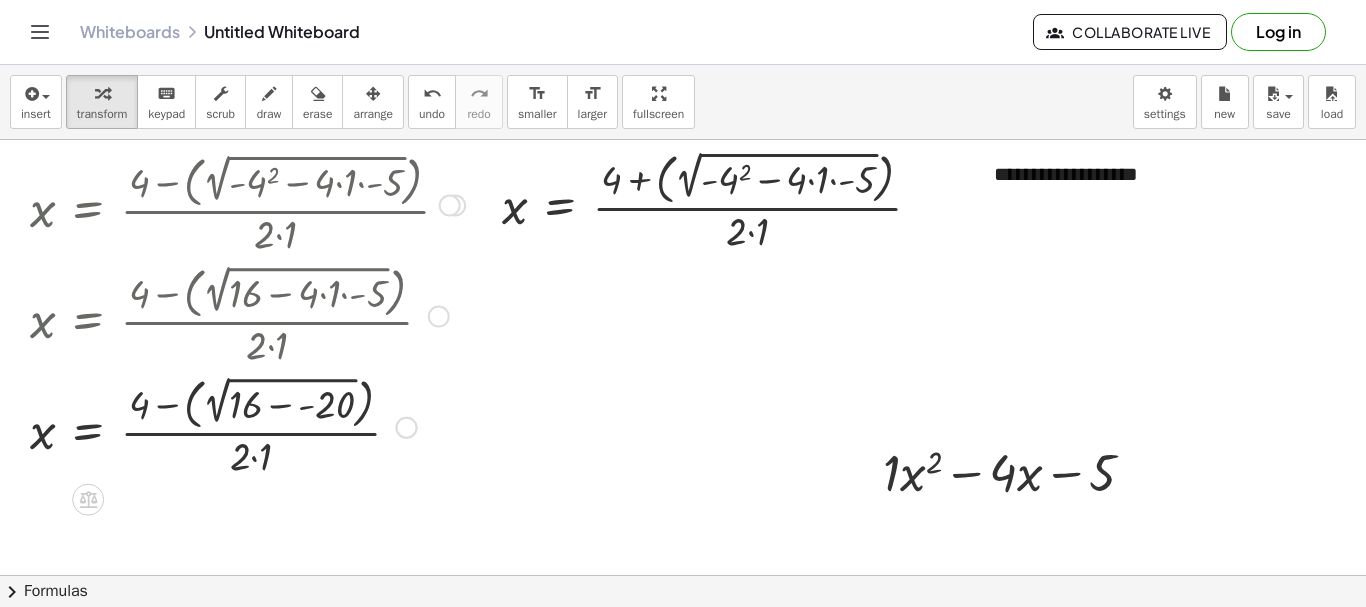 click at bounding box center [247, 425] 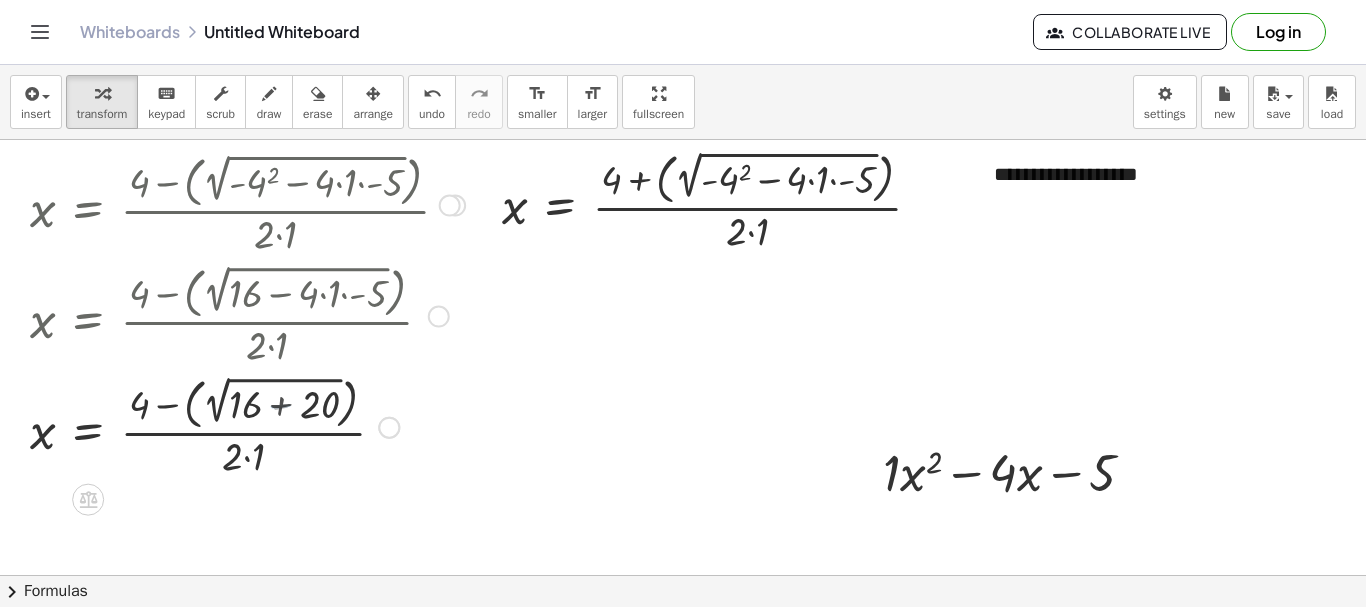 click at bounding box center [247, 425] 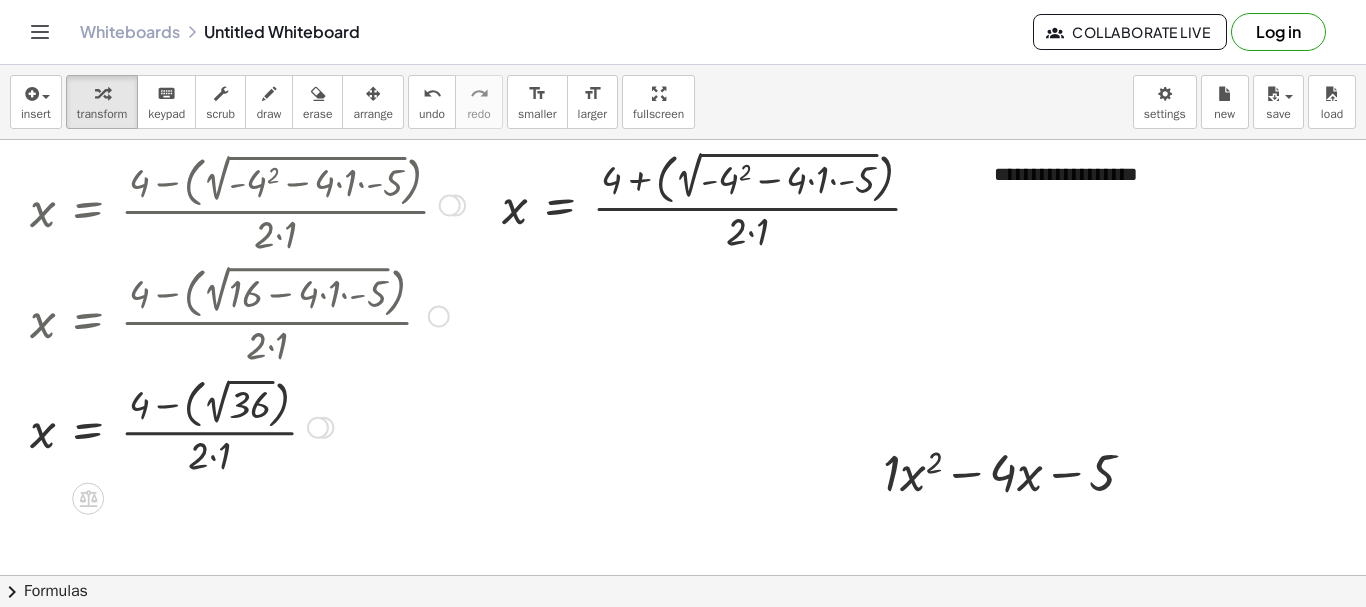 click at bounding box center [247, 425] 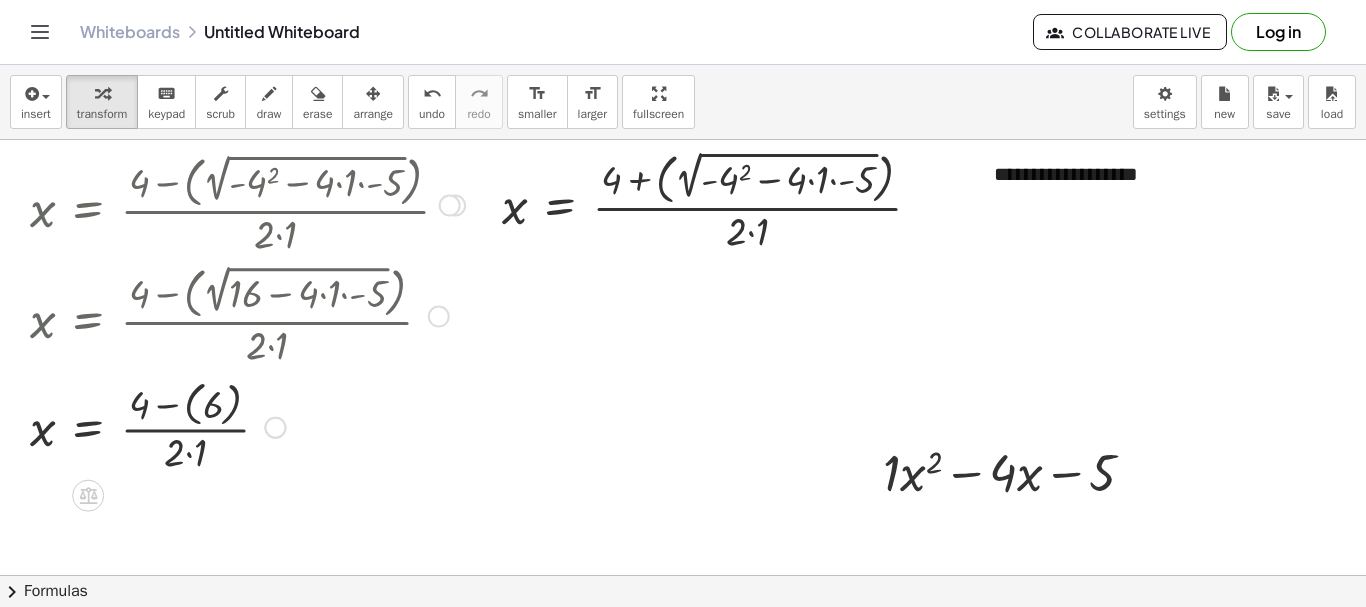 click at bounding box center [247, 426] 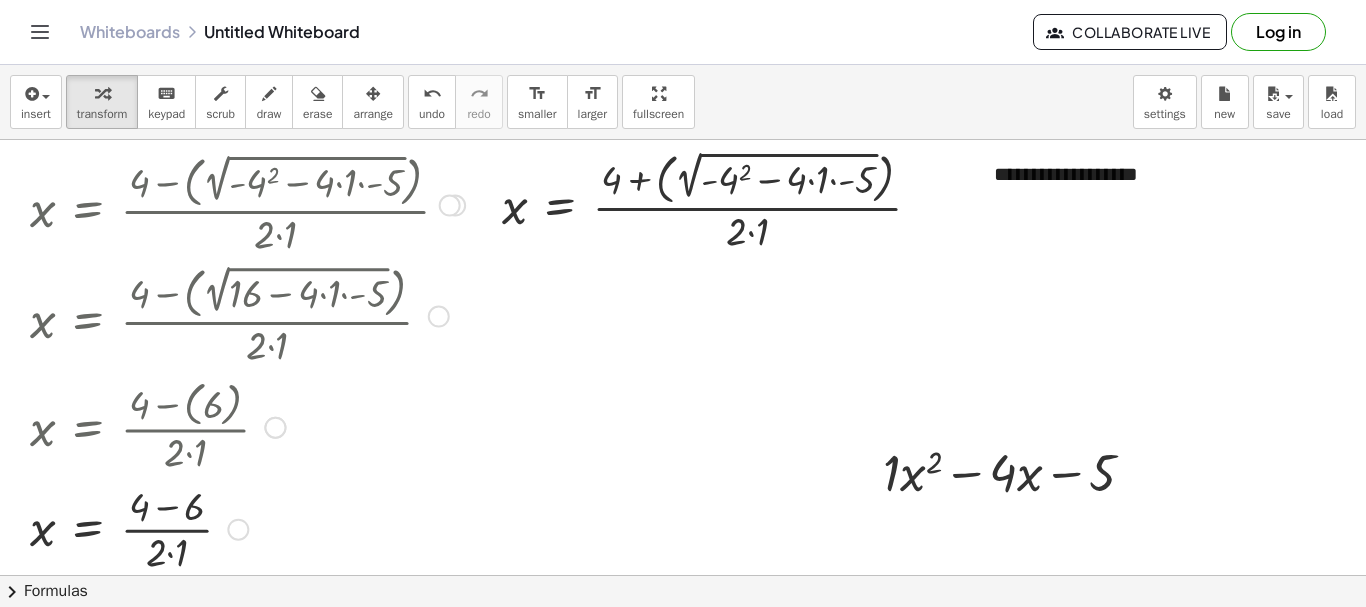 click at bounding box center (266, 426) 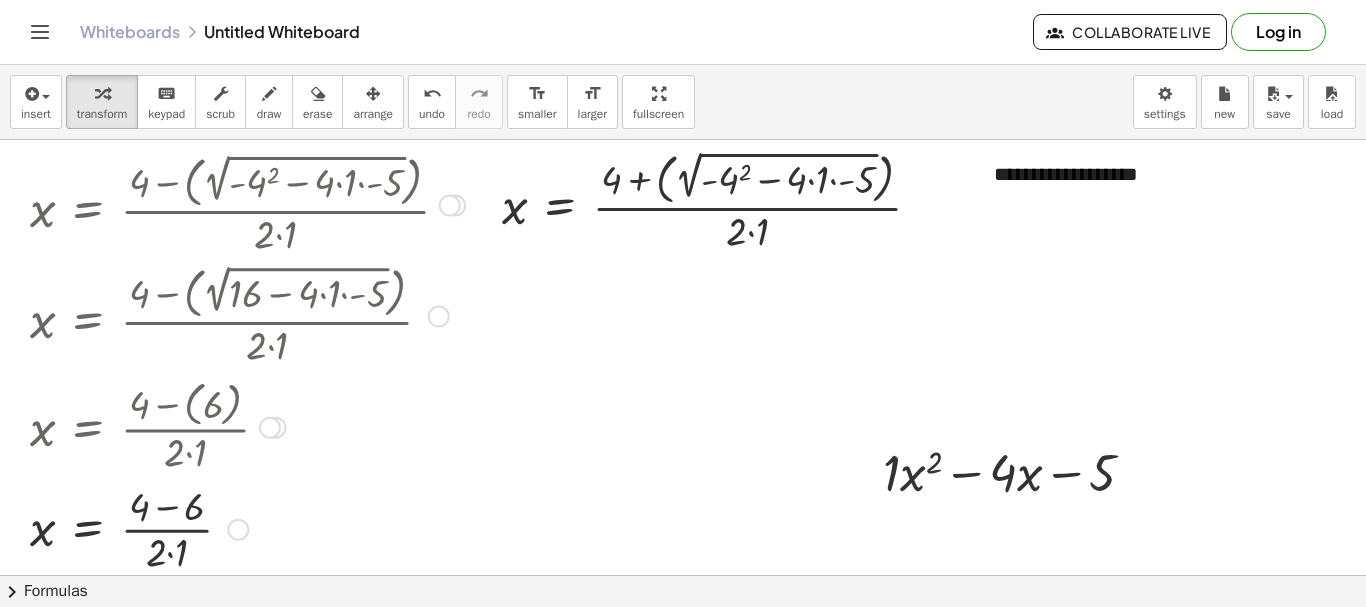 click at bounding box center [247, 528] 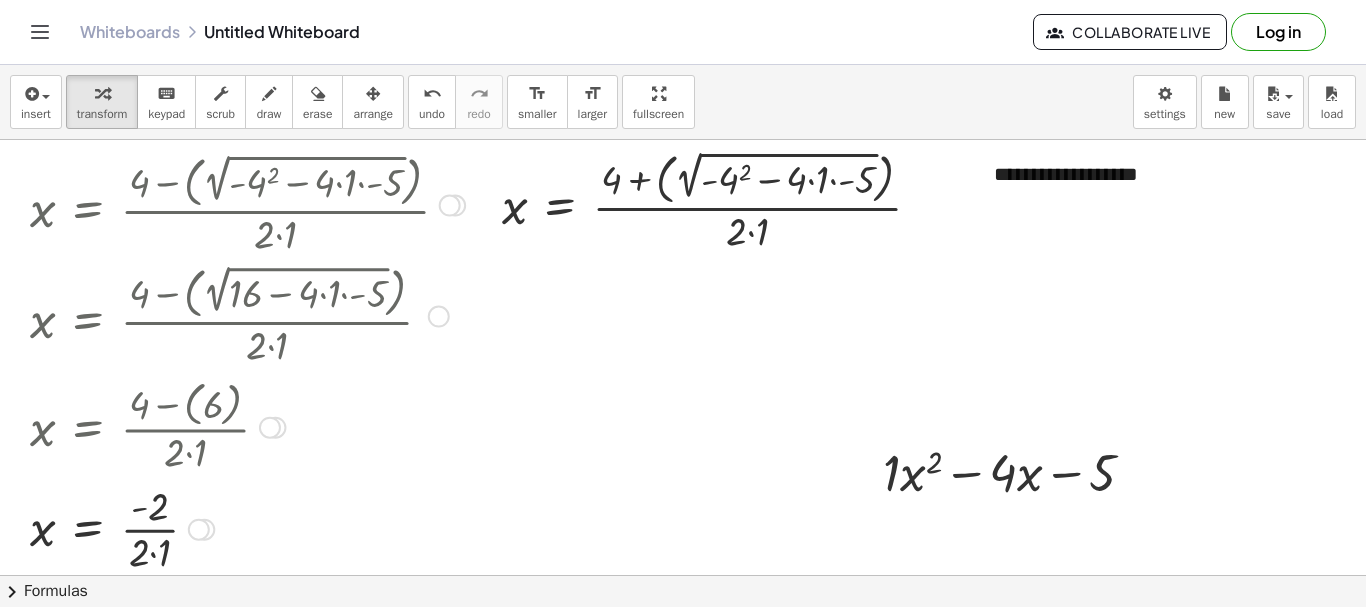 click at bounding box center (247, 528) 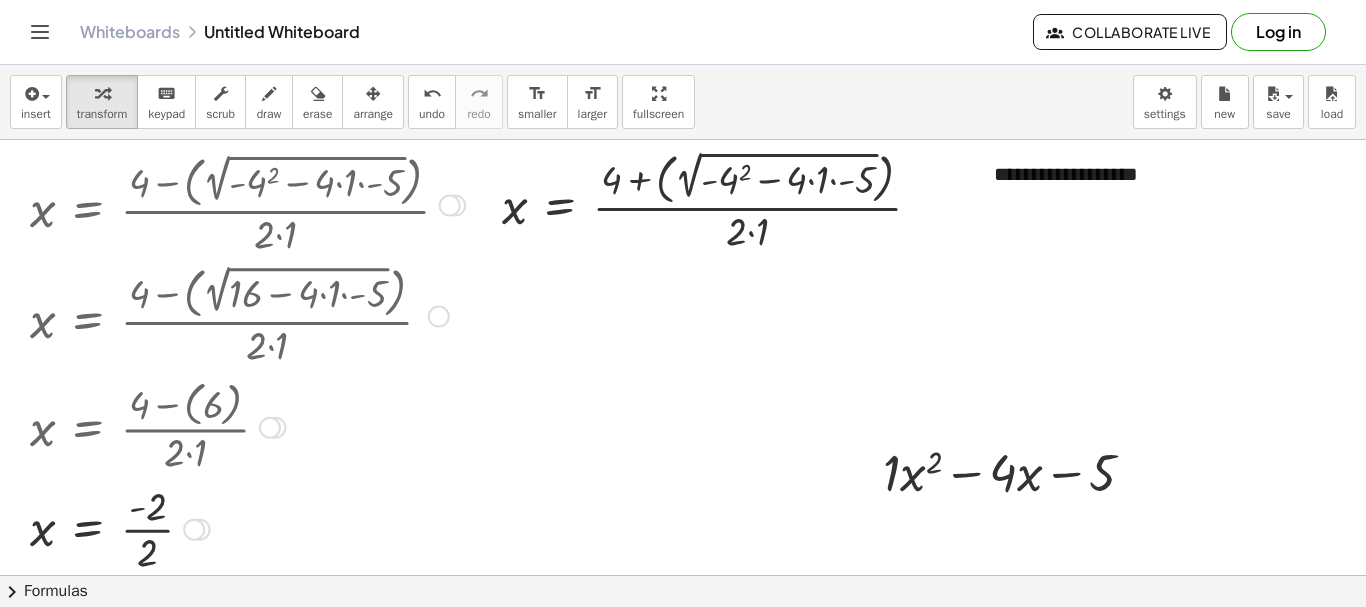 click at bounding box center (247, 528) 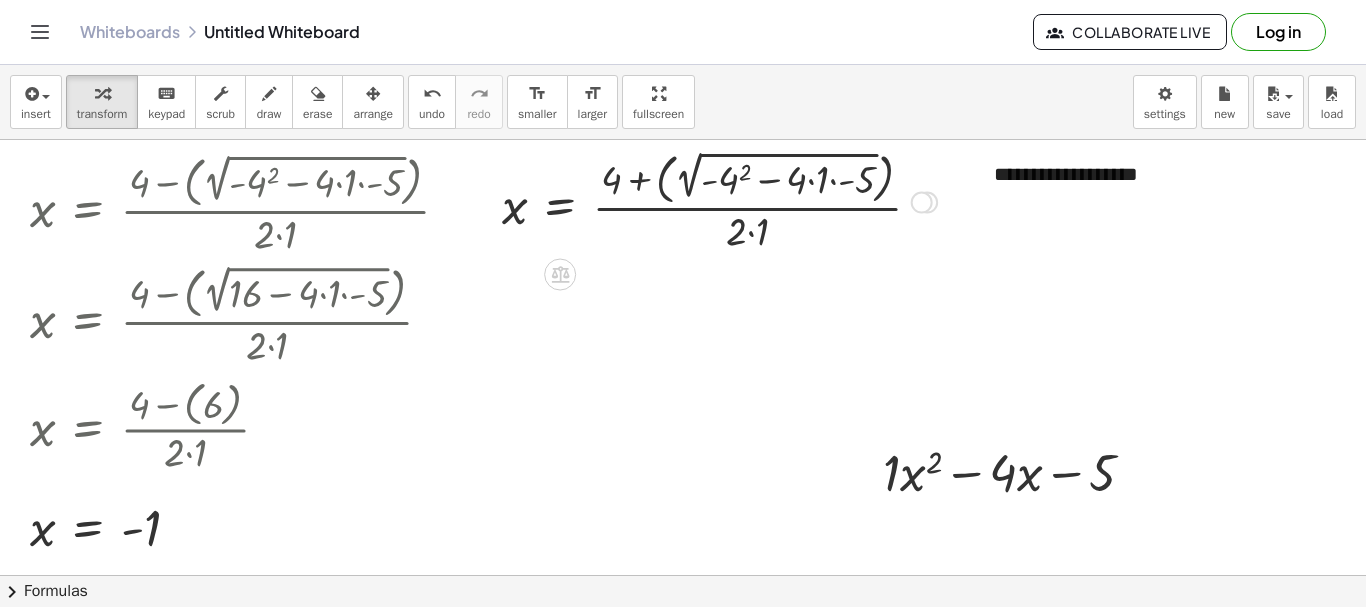 click at bounding box center (719, 200) 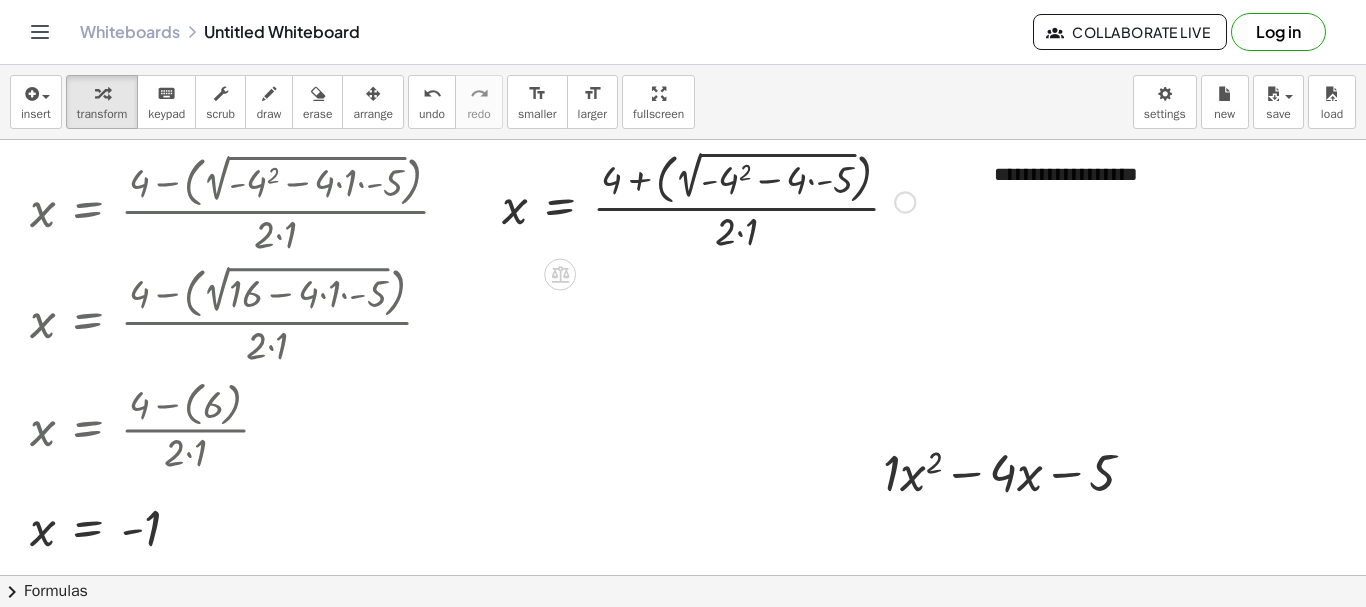 click at bounding box center [708, 200] 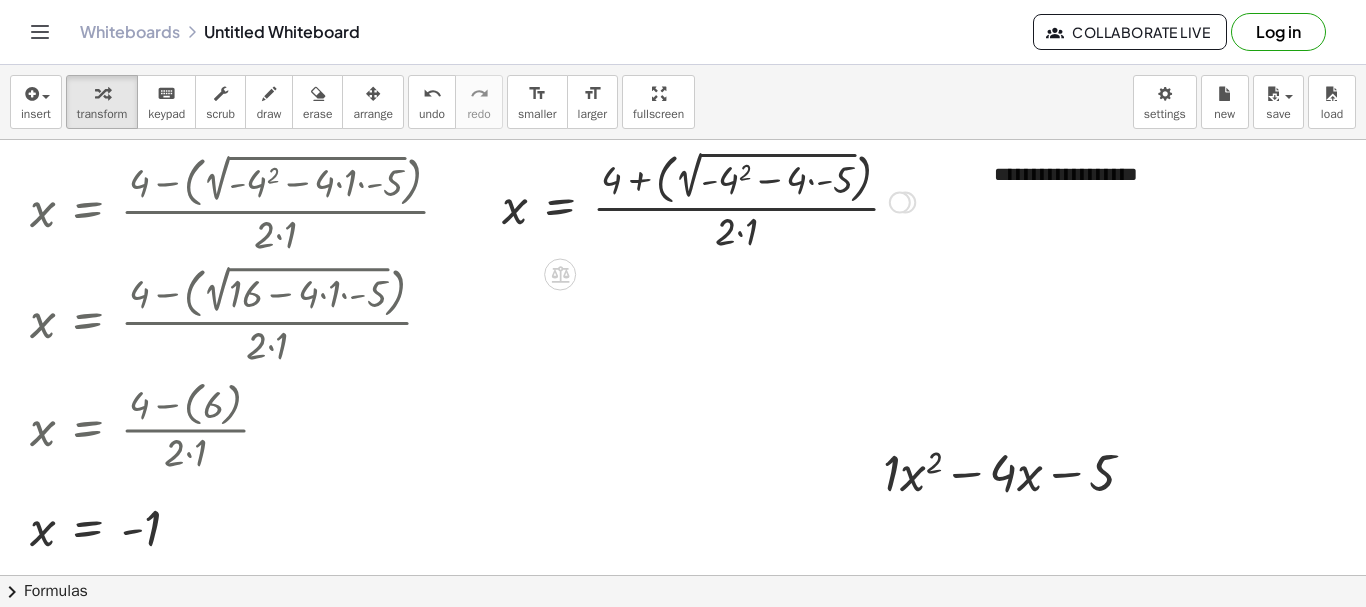 click at bounding box center [708, 200] 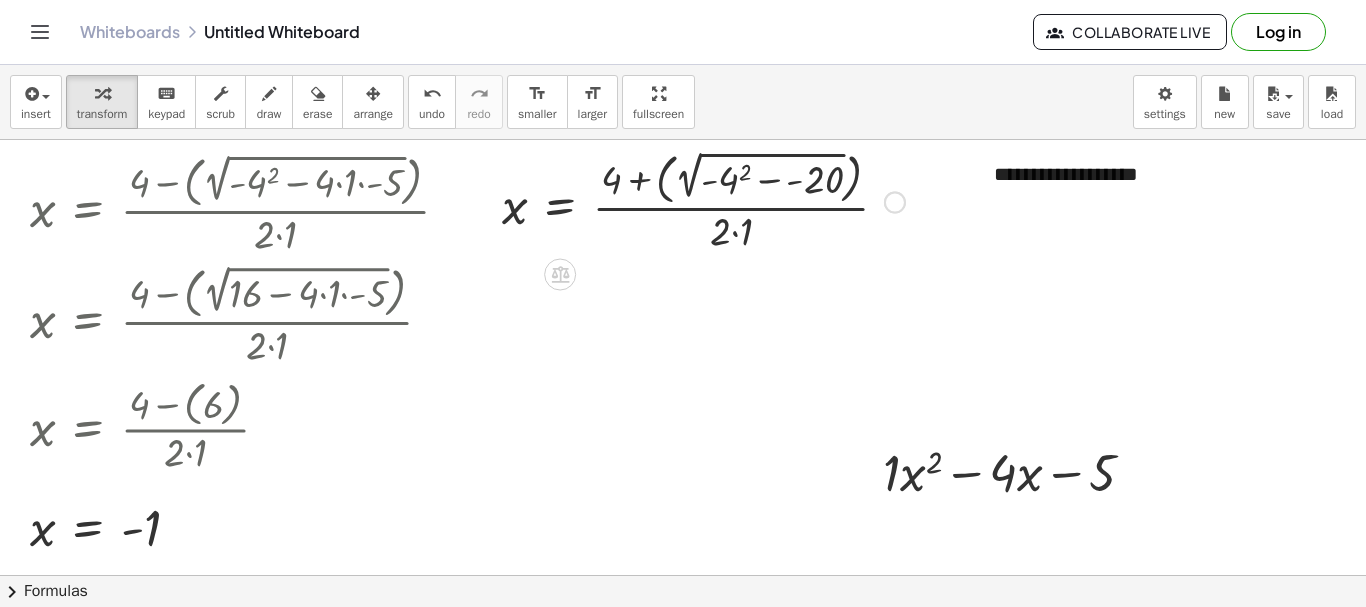 click at bounding box center [703, 200] 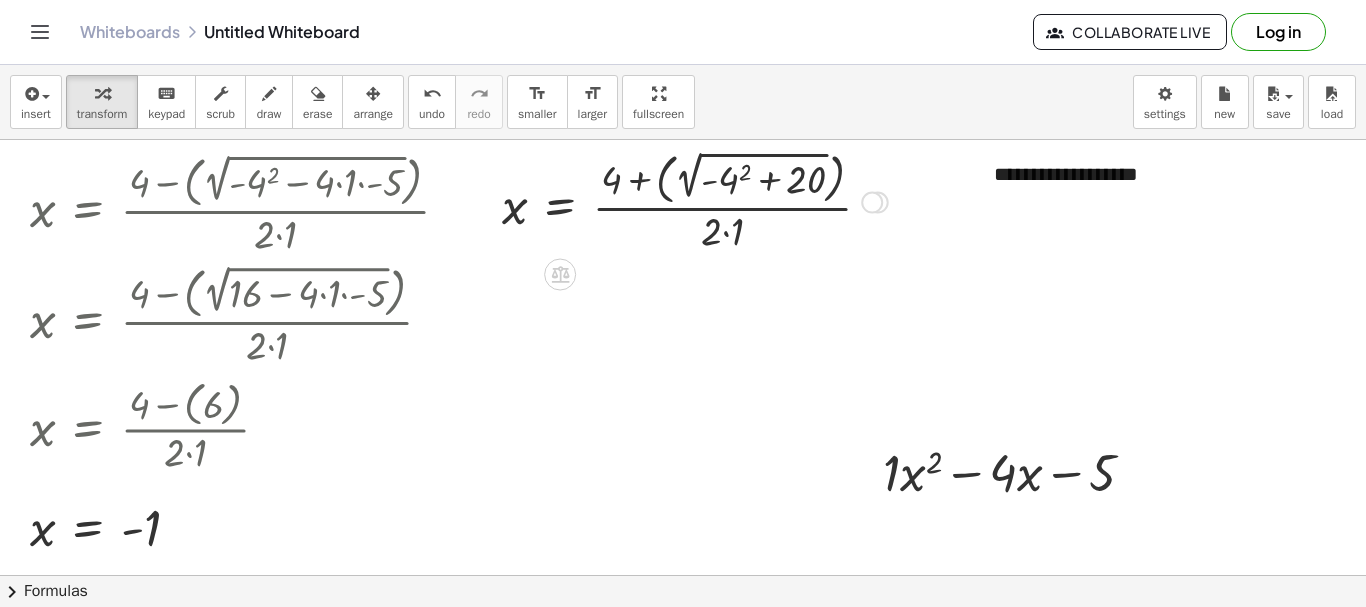 click at bounding box center (695, 200) 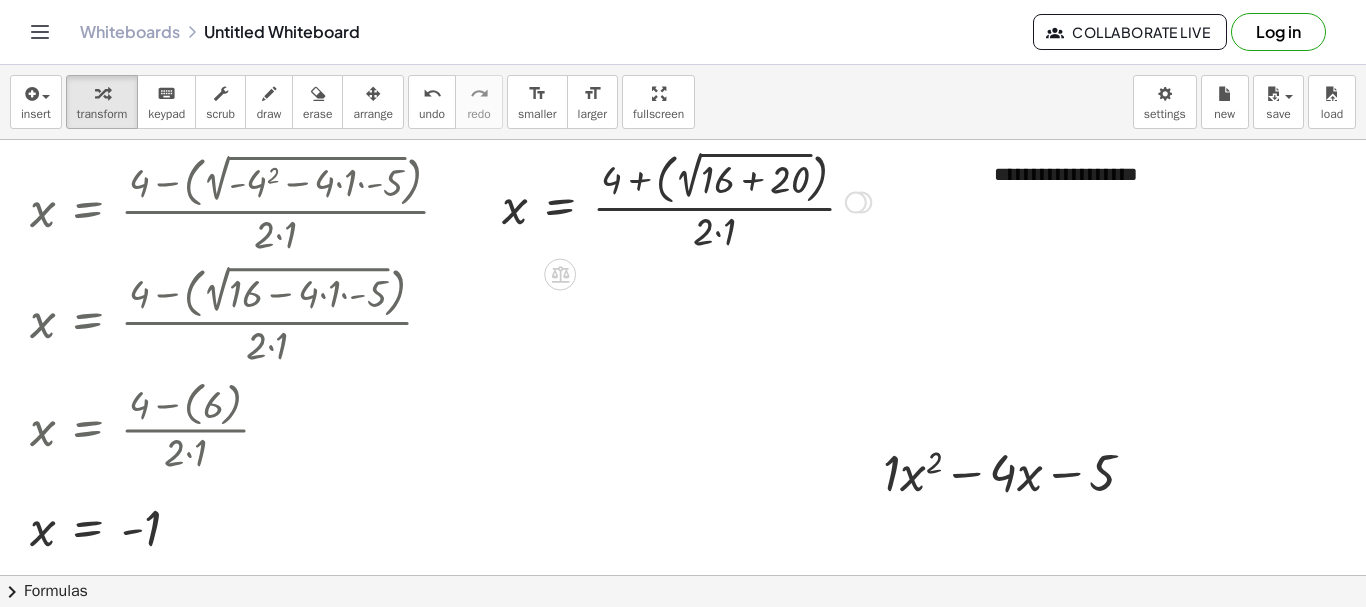 click at bounding box center (686, 200) 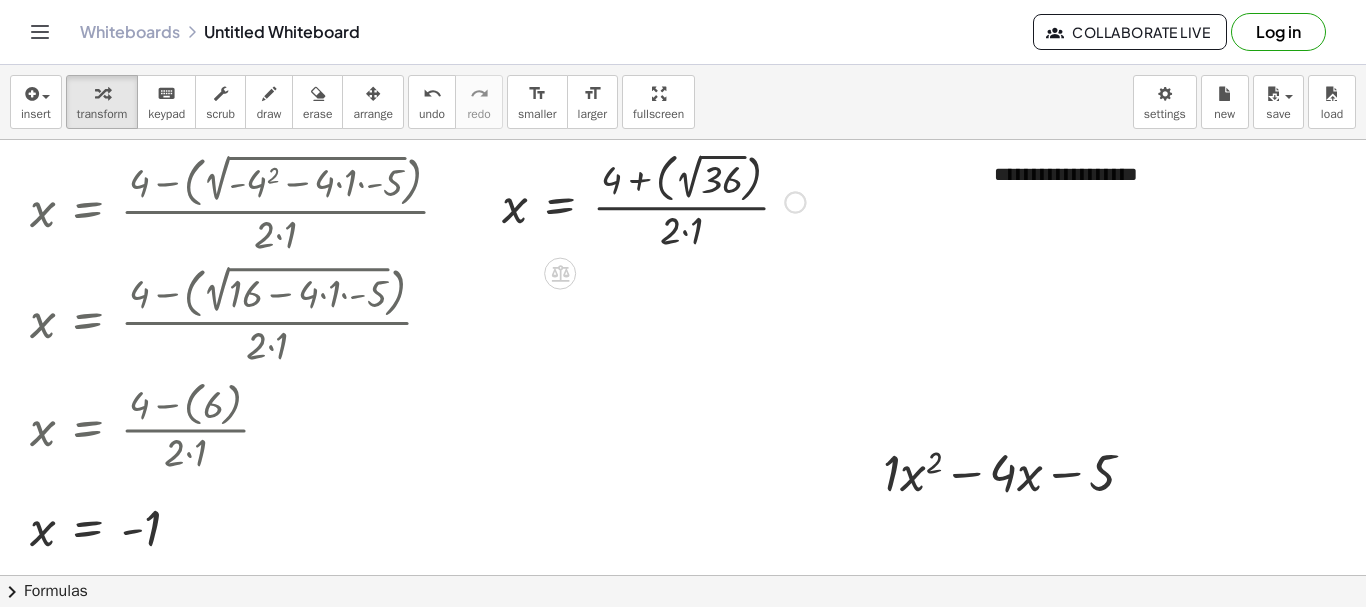 click at bounding box center [653, 200] 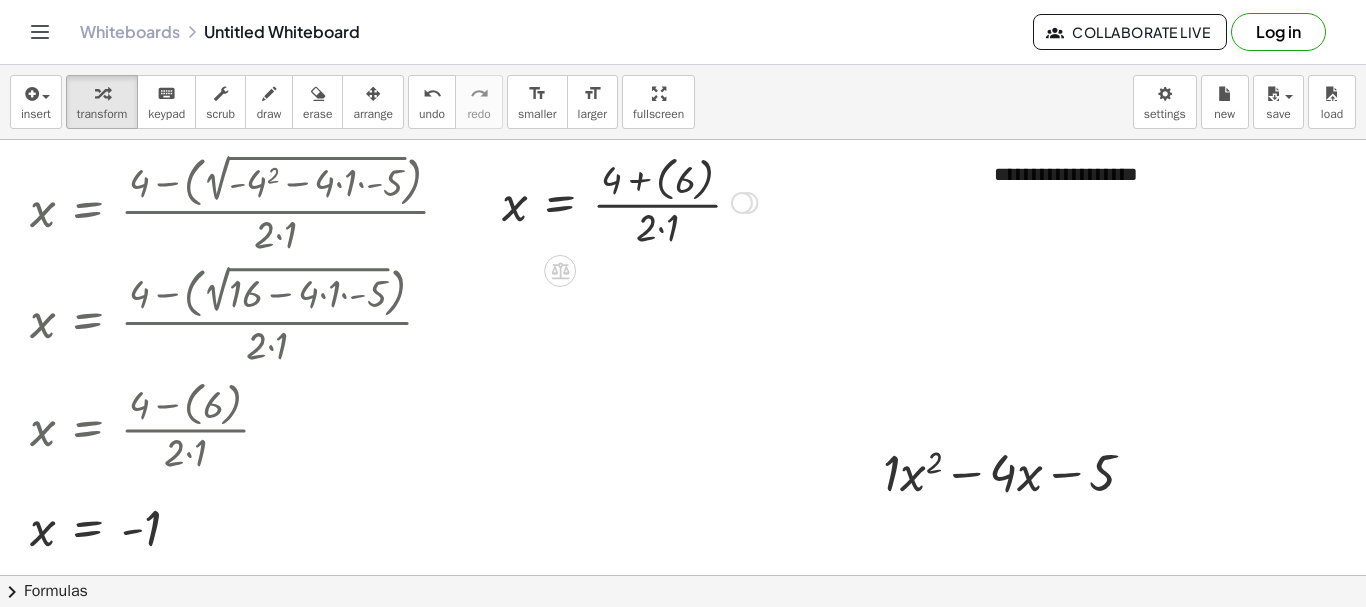click at bounding box center [629, 201] 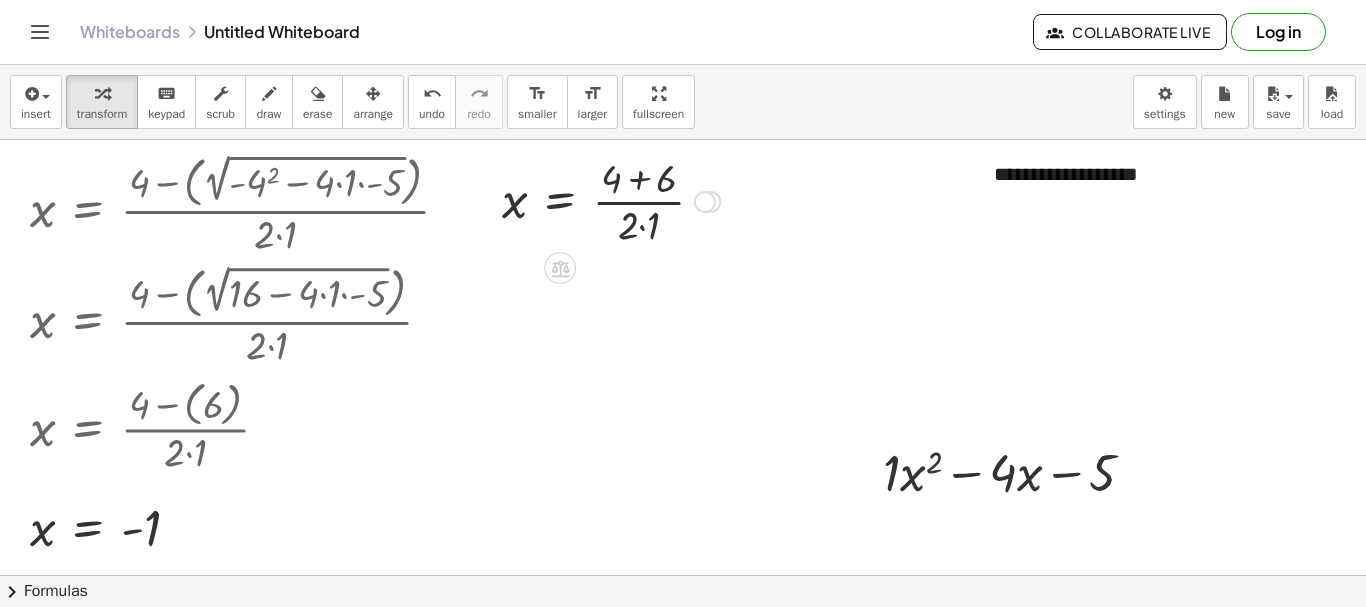 click at bounding box center [611, 200] 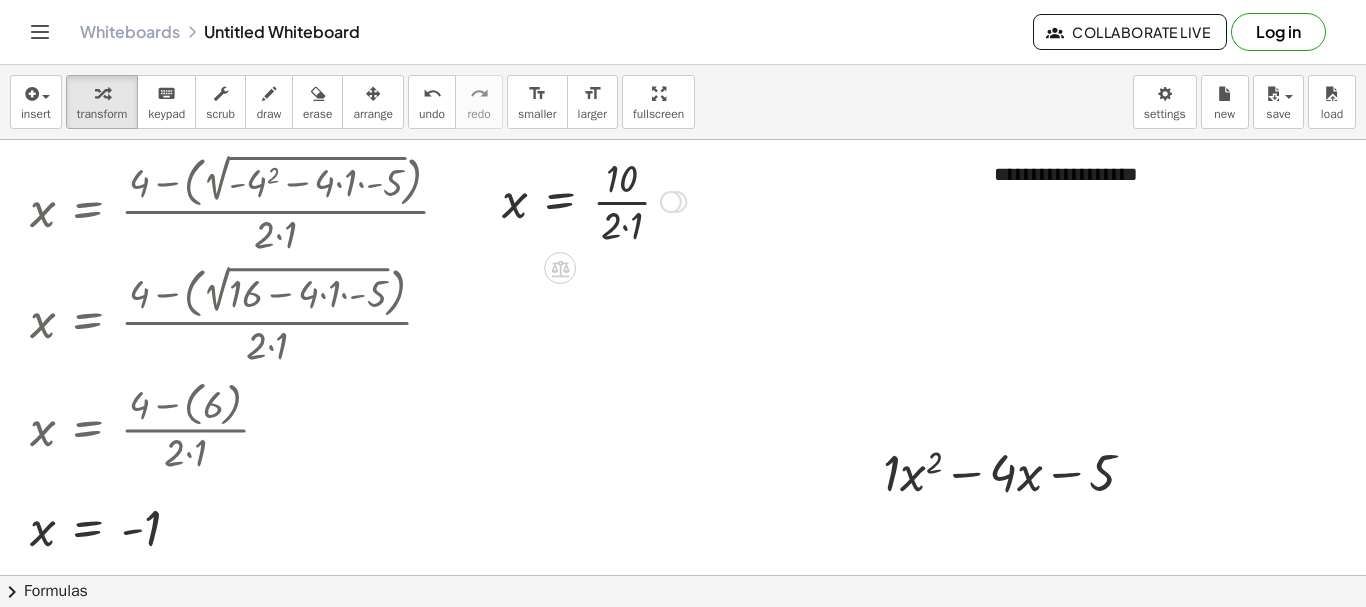 click at bounding box center (594, 200) 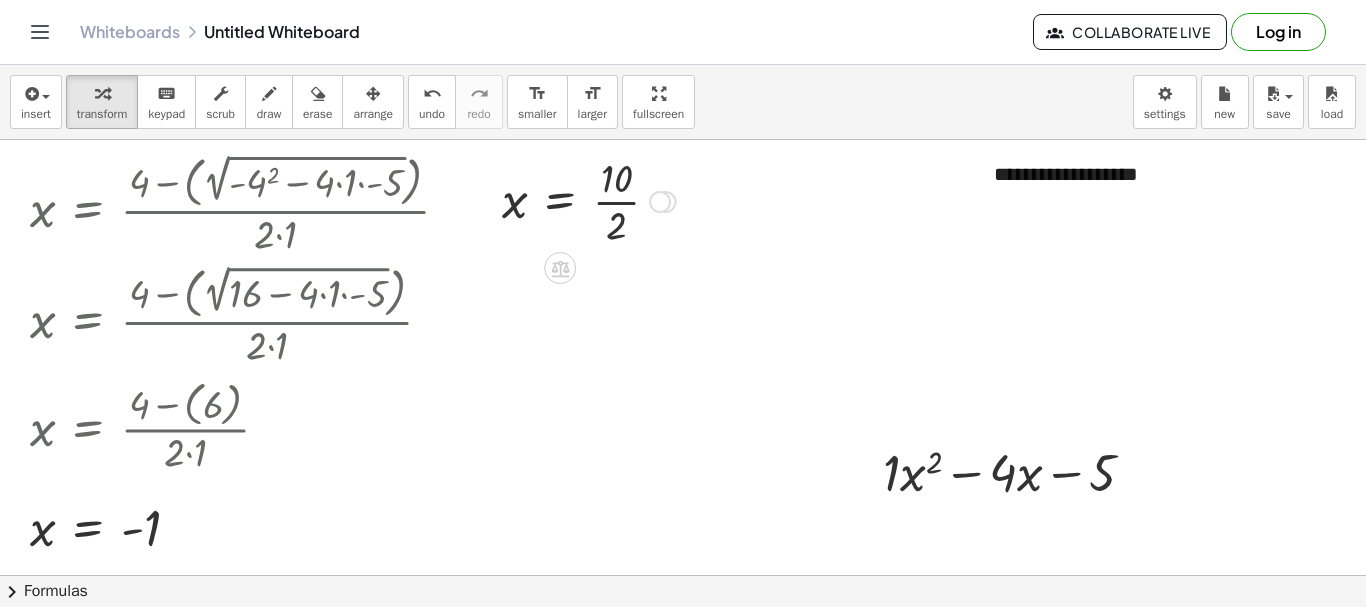 click at bounding box center (589, 200) 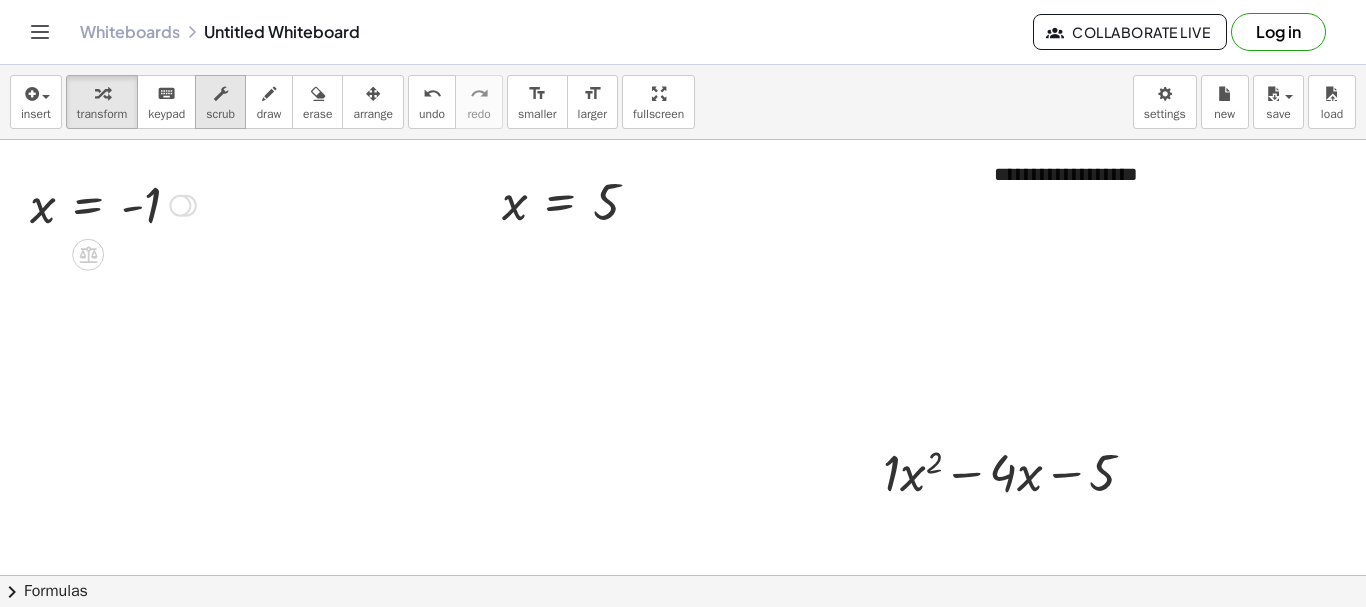 drag, startPoint x: 181, startPoint y: 519, endPoint x: 203, endPoint y: 90, distance: 429.56372 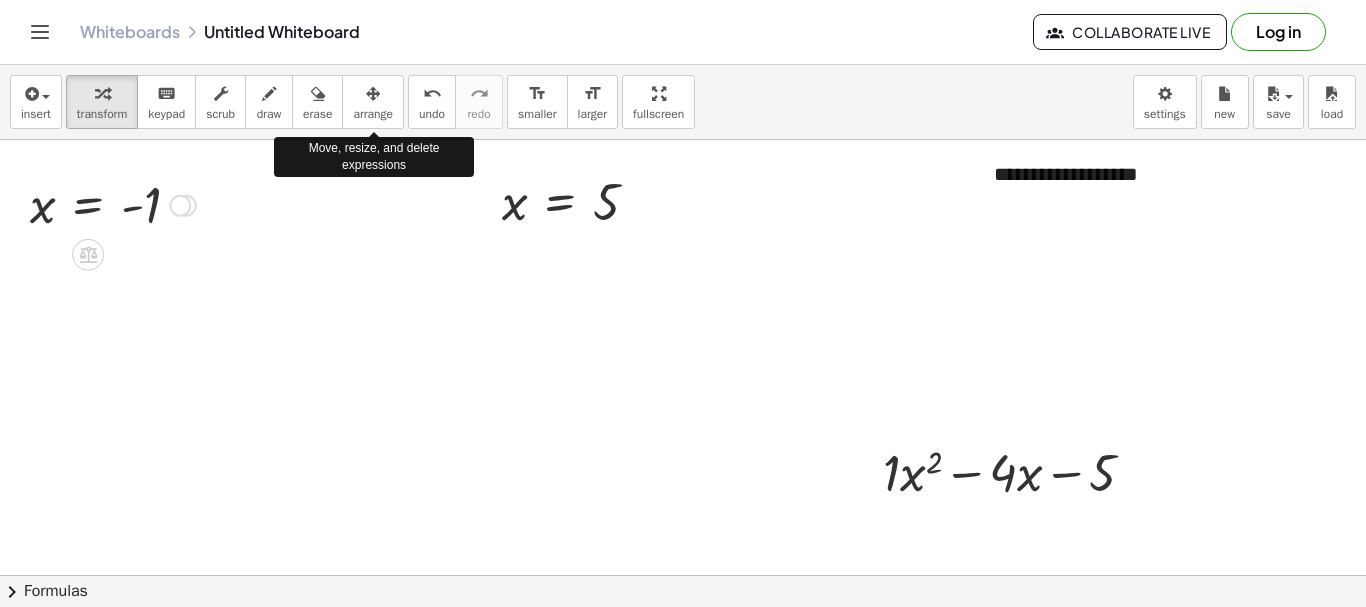 drag, startPoint x: 354, startPoint y: 117, endPoint x: 413, endPoint y: 150, distance: 67.601776 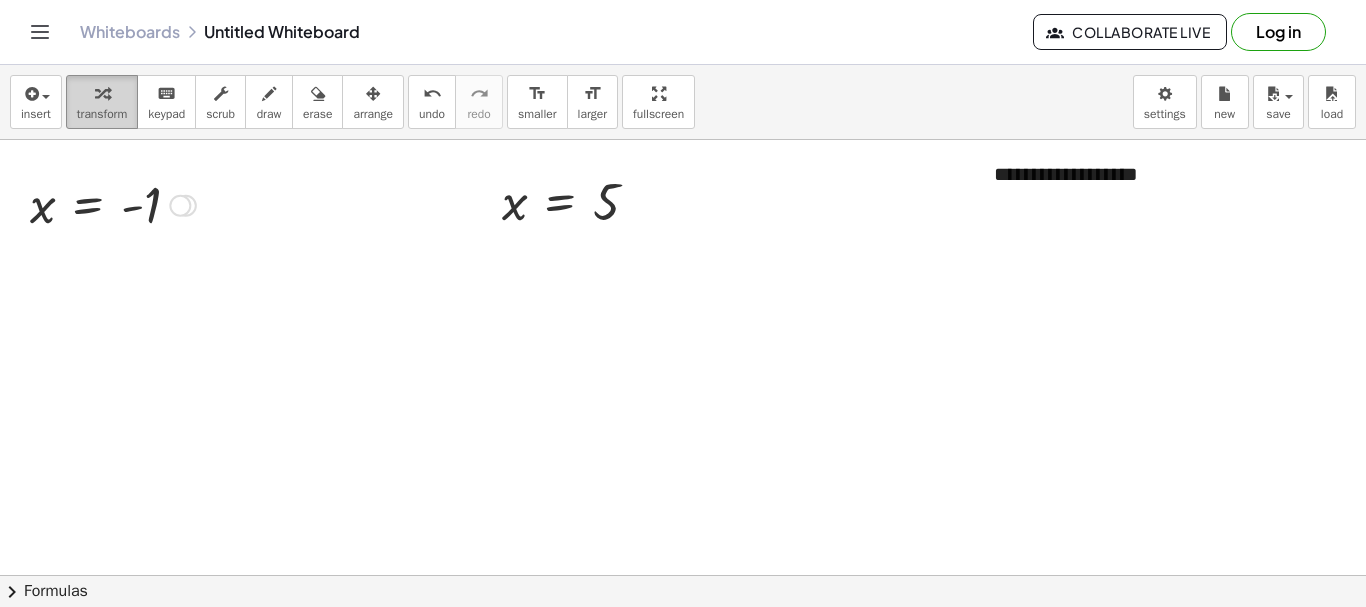 click on "transform" at bounding box center (102, 114) 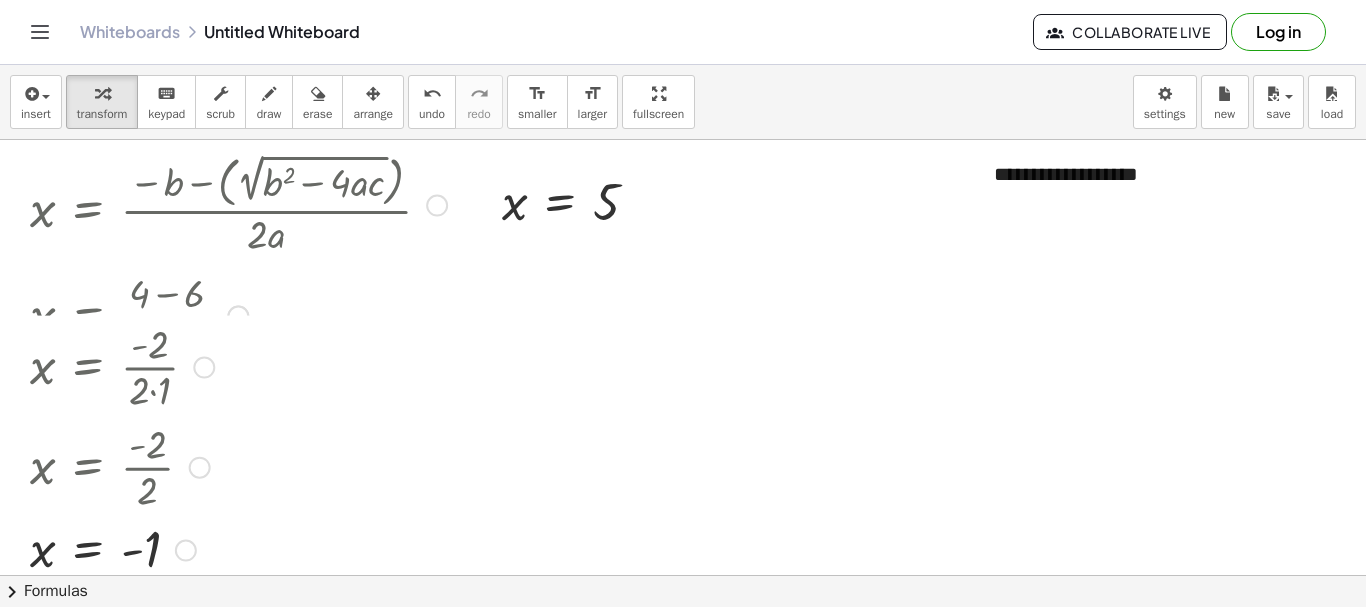 drag, startPoint x: 181, startPoint y: 202, endPoint x: 259, endPoint y: 623, distance: 428.16467 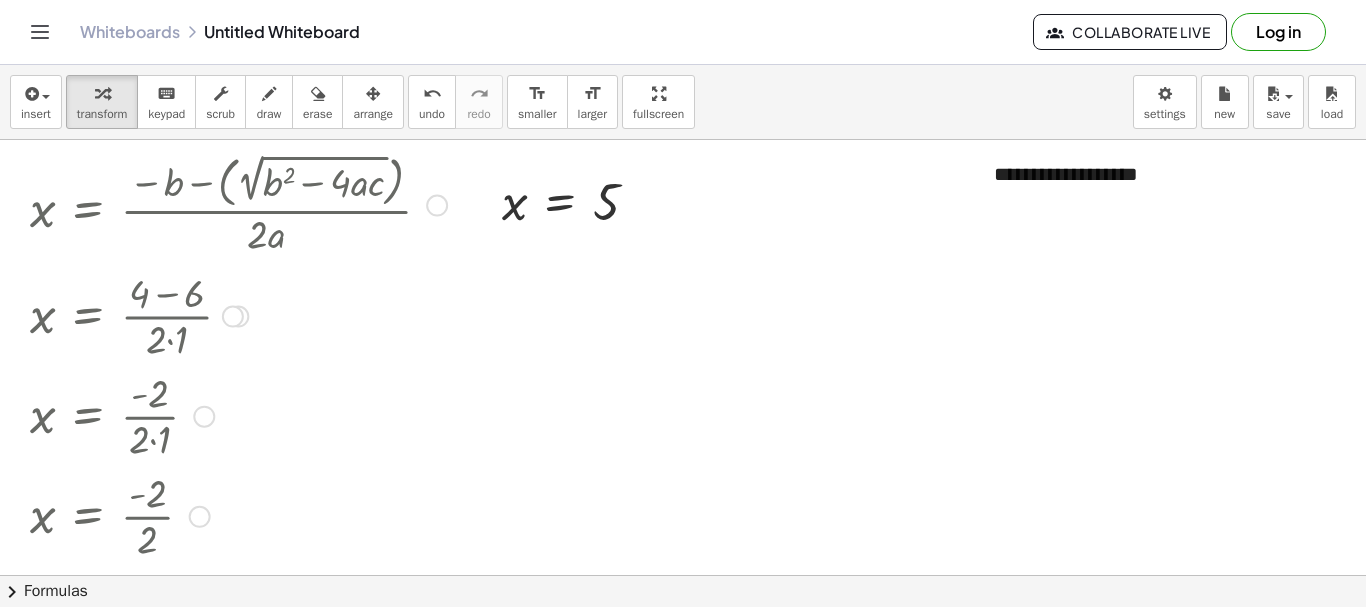 click at bounding box center [437, 206] 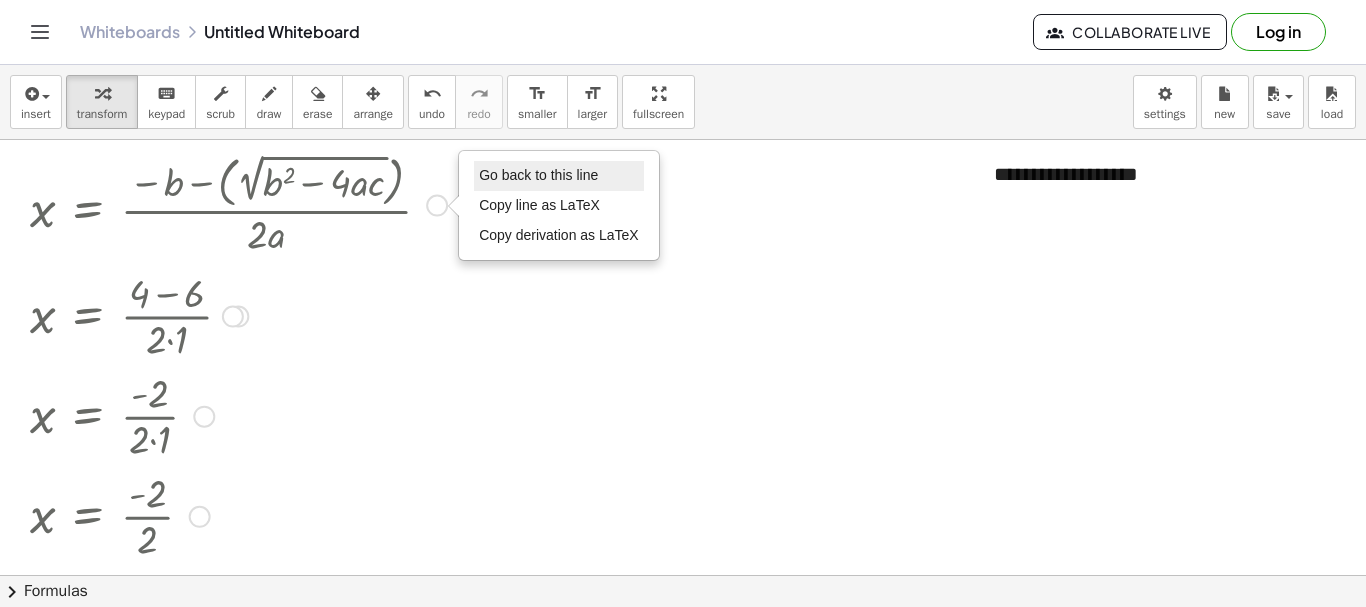 click on "Go back to this line" at bounding box center (538, 175) 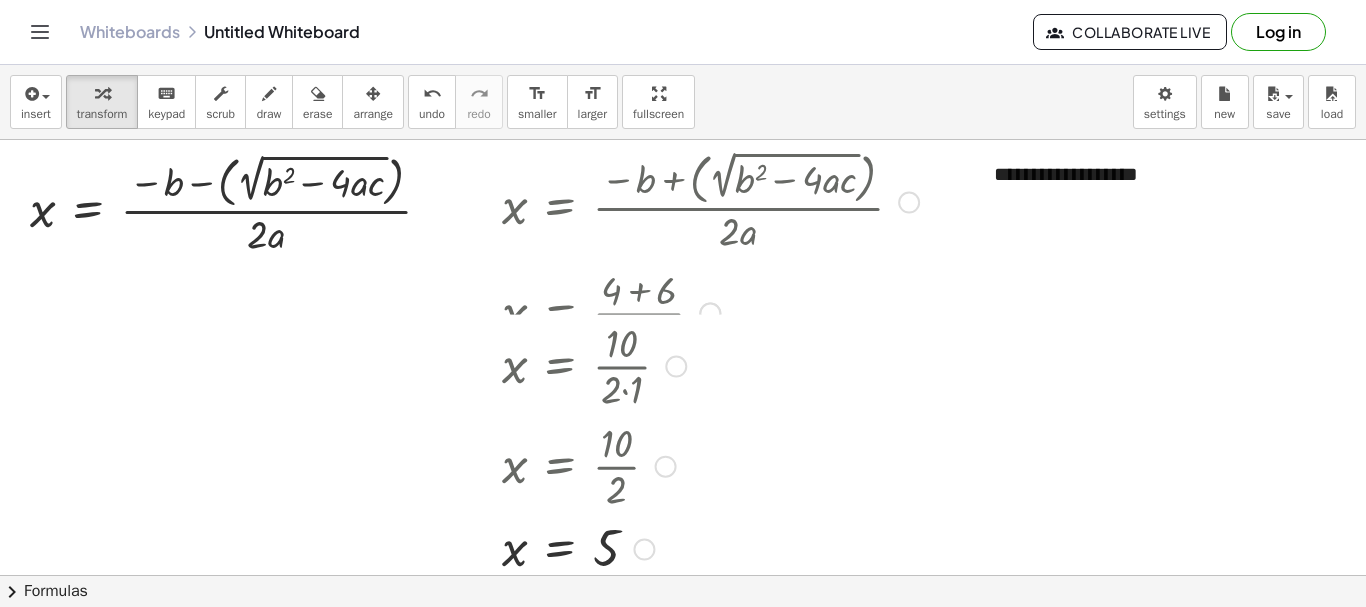 drag, startPoint x: 641, startPoint y: 207, endPoint x: 701, endPoint y: 646, distance: 443.08127 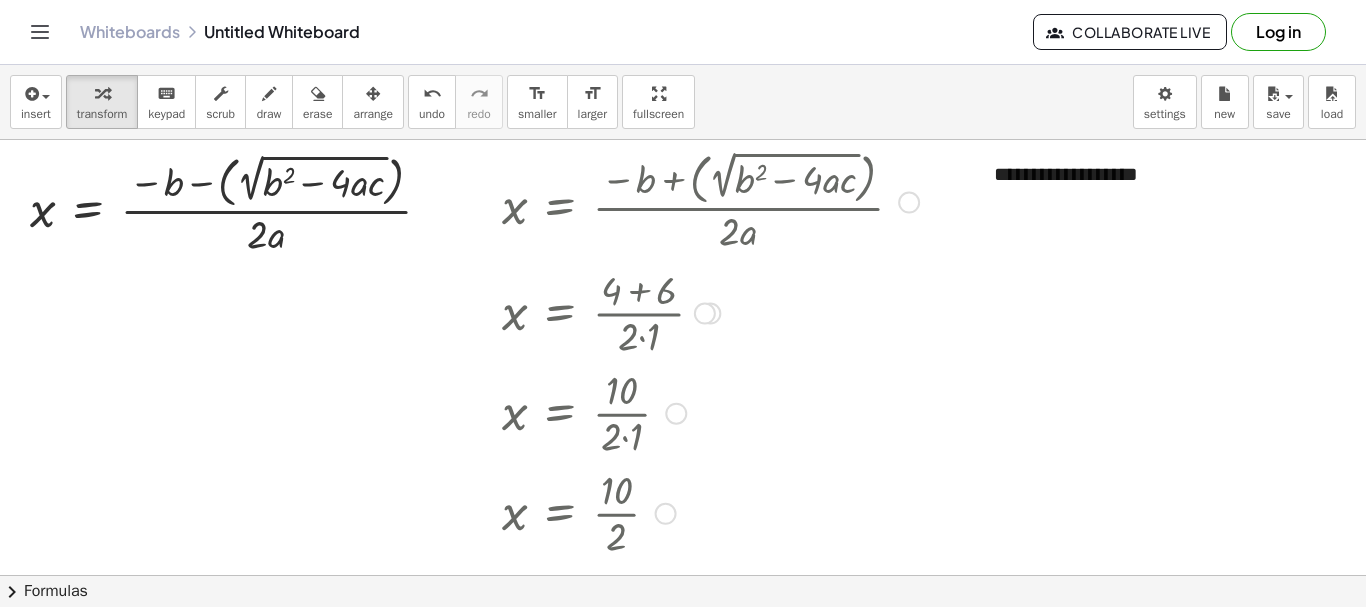 click at bounding box center [909, 203] 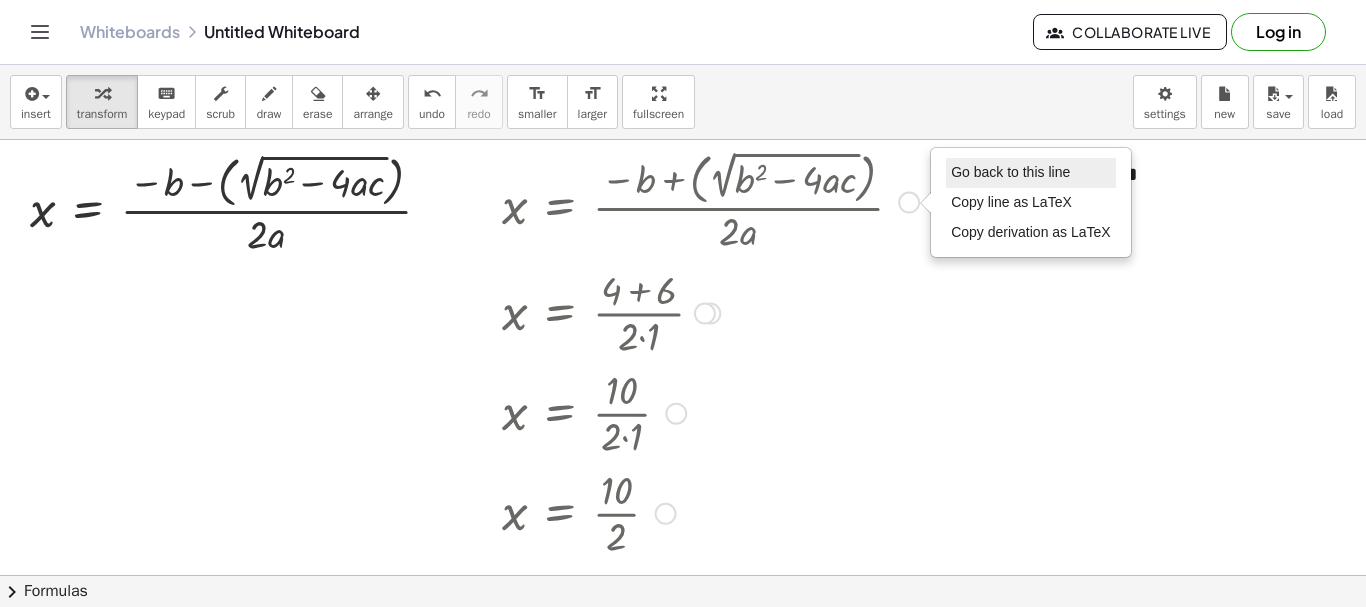 click on "Go back to this line" at bounding box center (1010, 172) 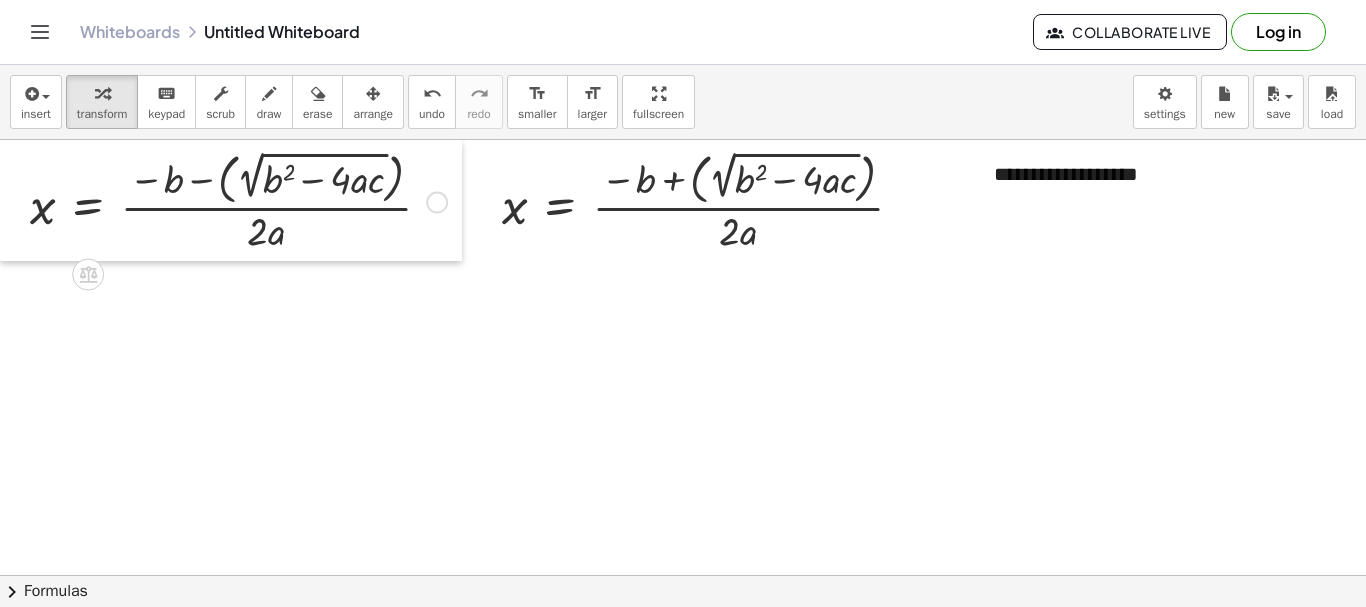 drag, startPoint x: 9, startPoint y: 191, endPoint x: 0, endPoint y: 175, distance: 18.35756 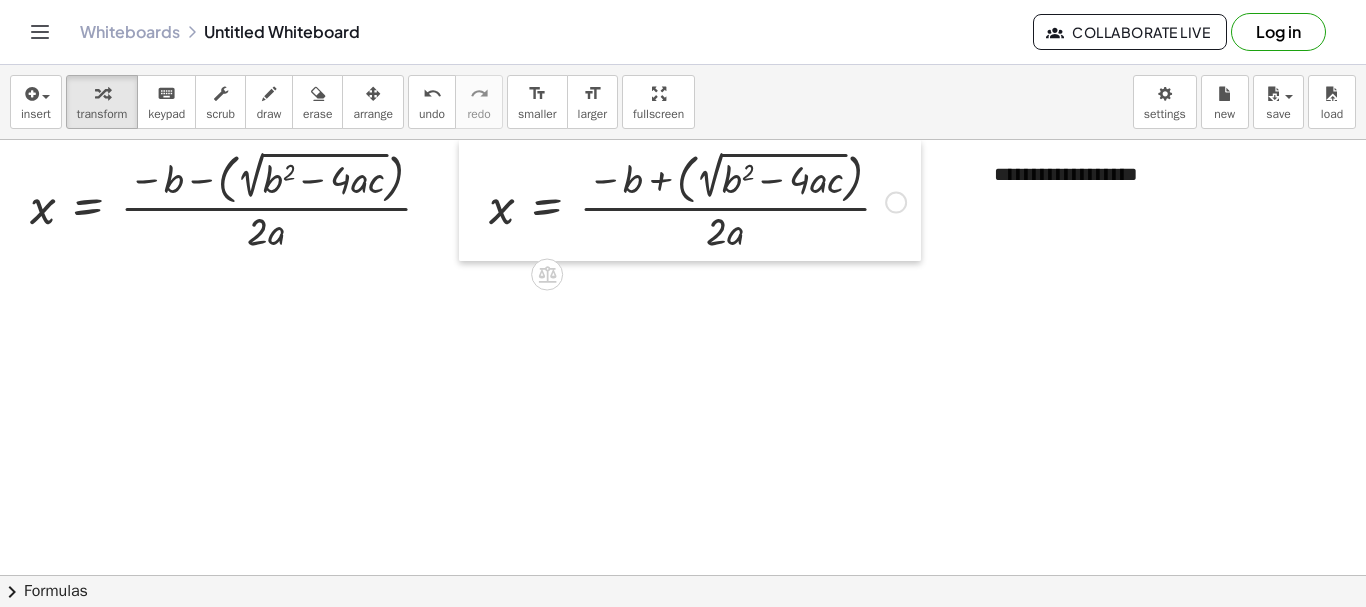 drag, startPoint x: 488, startPoint y: 197, endPoint x: 475, endPoint y: 185, distance: 17.691807 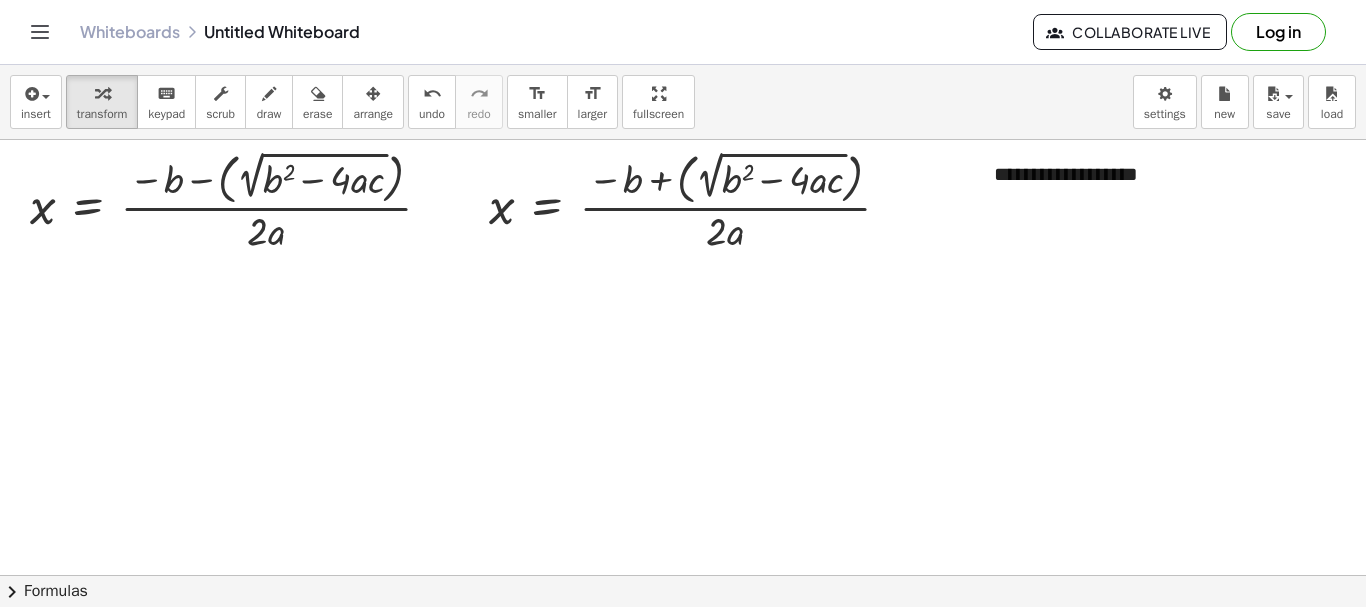 click at bounding box center (683, 640) 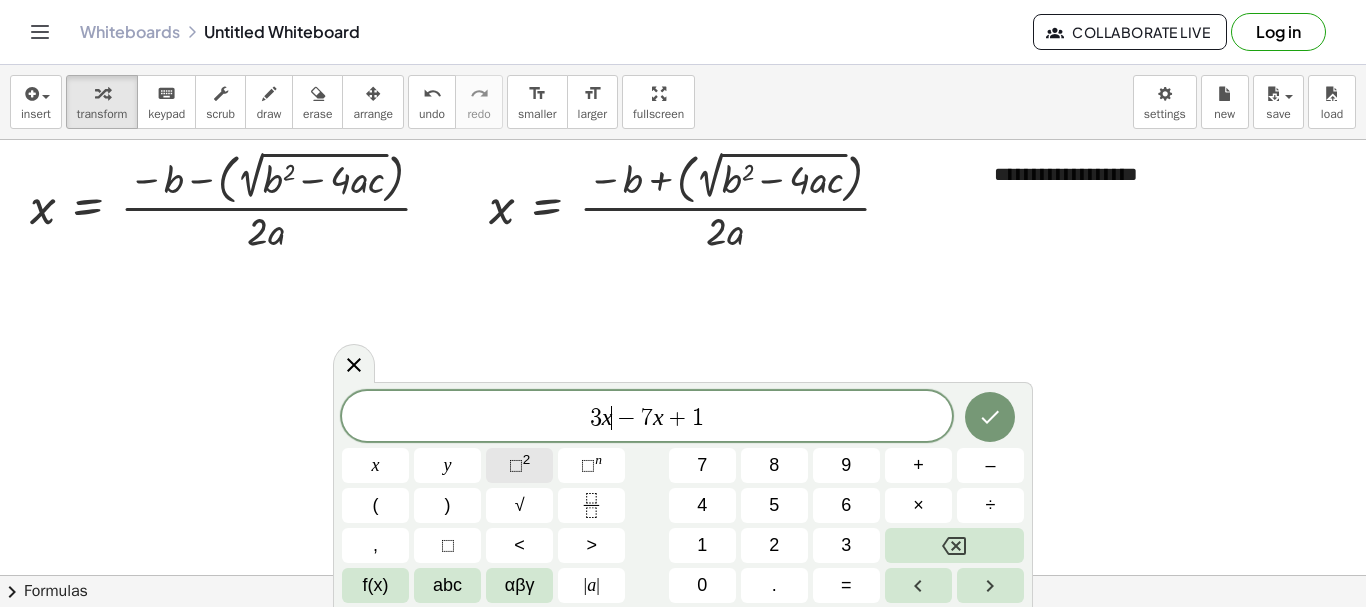 click on "⬚ 2" at bounding box center (519, 465) 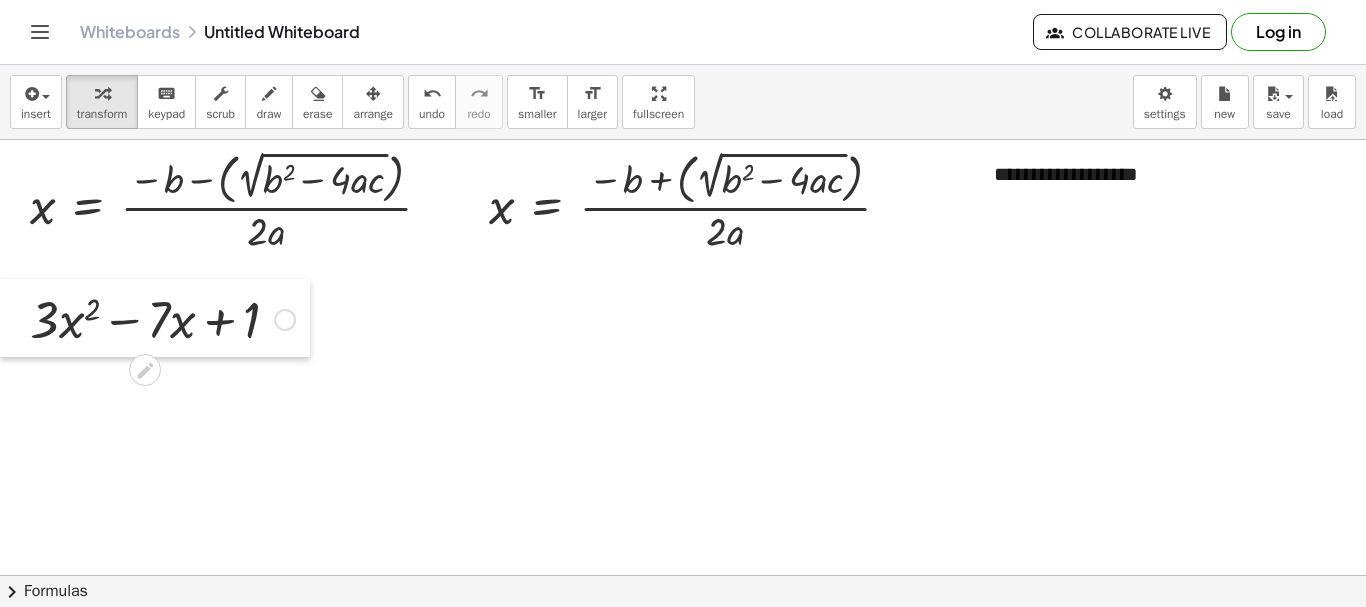 drag, startPoint x: 737, startPoint y: 443, endPoint x: 0, endPoint y: 315, distance: 748.0328 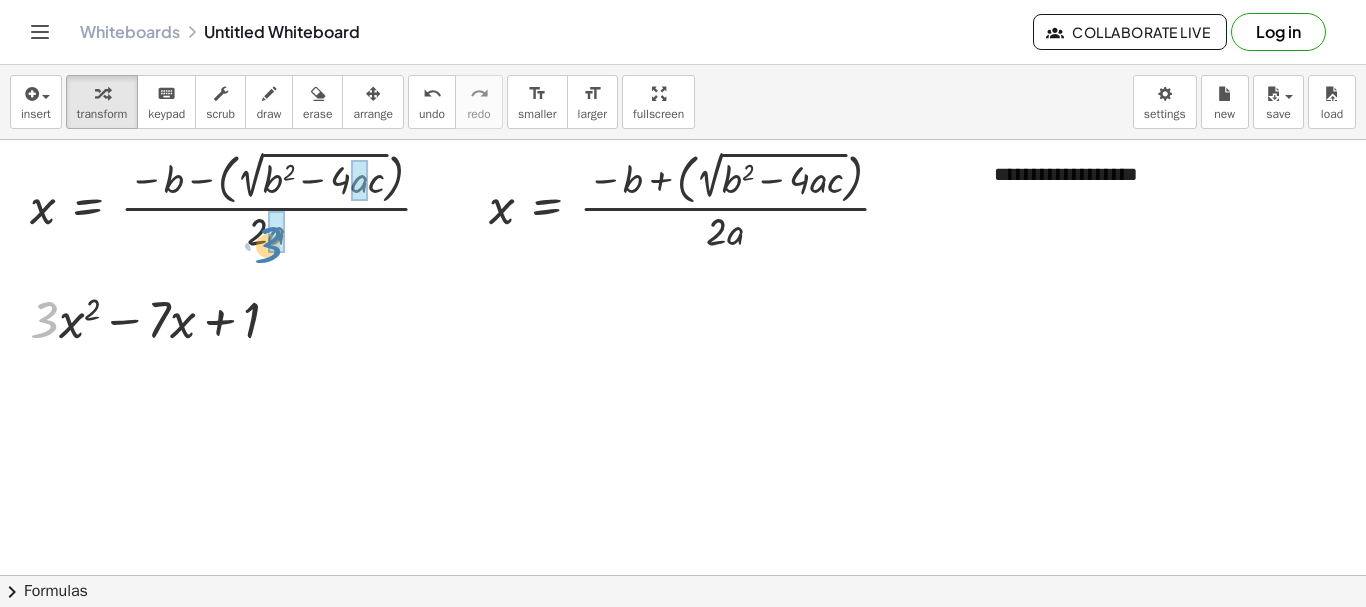 drag, startPoint x: 45, startPoint y: 316, endPoint x: 266, endPoint y: 241, distance: 233.37952 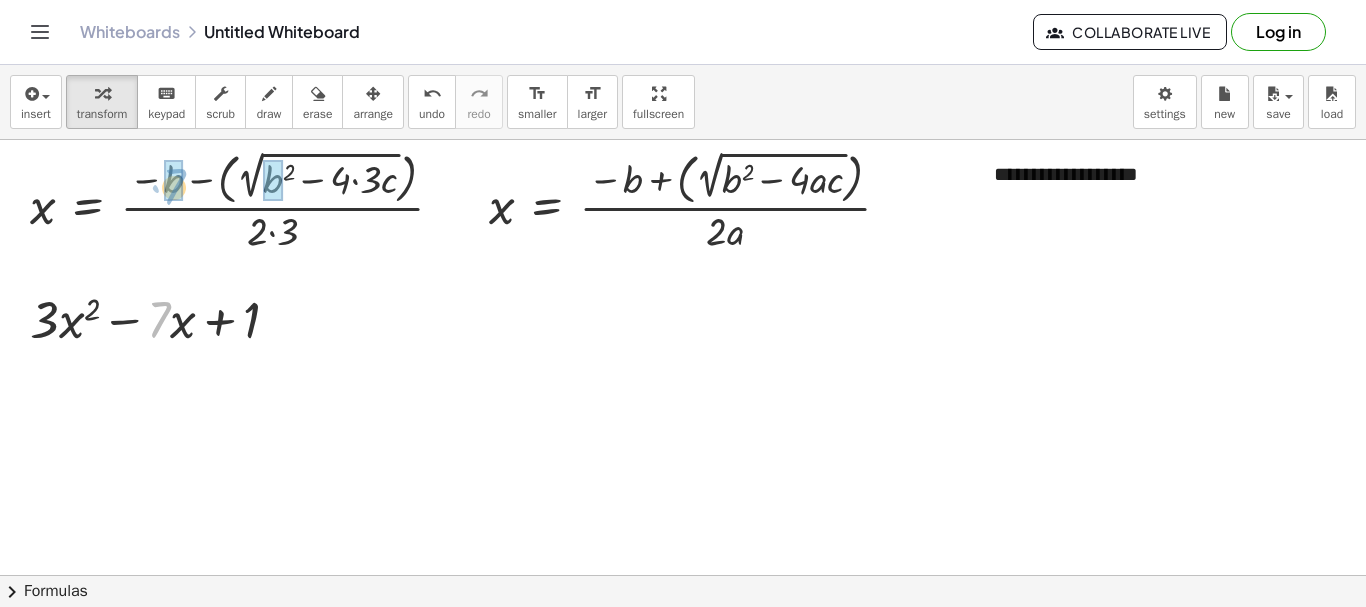 drag, startPoint x: 163, startPoint y: 302, endPoint x: 178, endPoint y: 168, distance: 134.83694 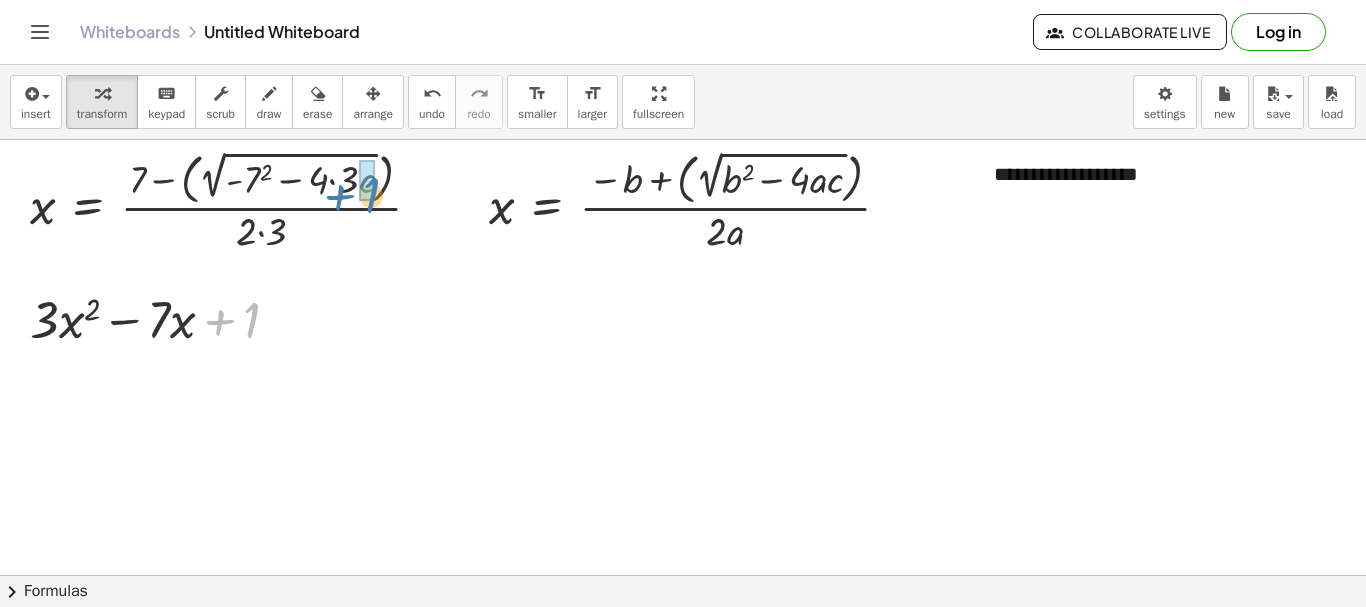 drag, startPoint x: 251, startPoint y: 329, endPoint x: 371, endPoint y: 204, distance: 173.27724 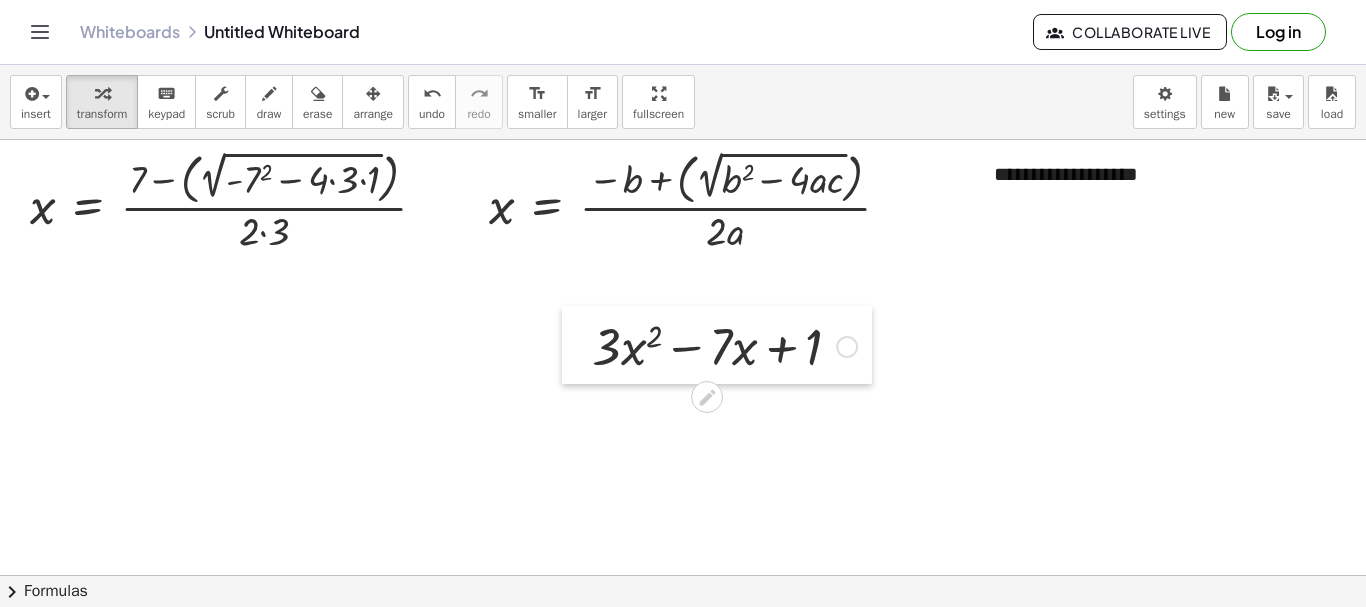 drag, startPoint x: 17, startPoint y: 309, endPoint x: 607, endPoint y: 327, distance: 590.27454 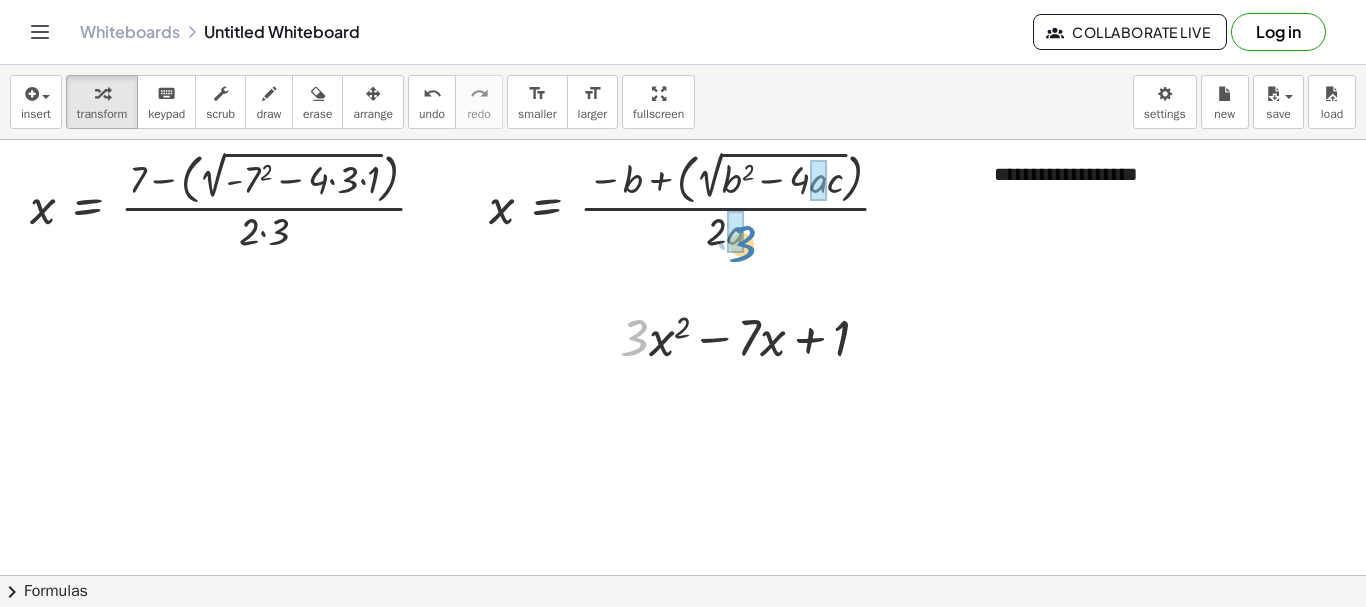 drag, startPoint x: 637, startPoint y: 331, endPoint x: 744, endPoint y: 237, distance: 142.42542 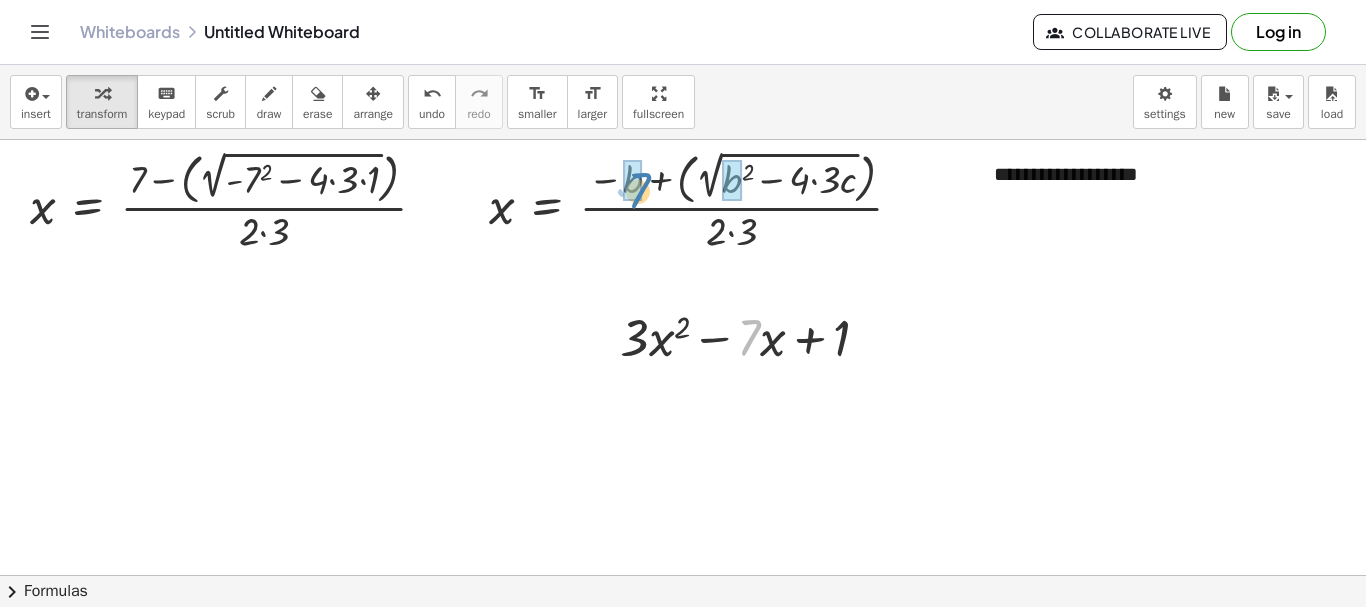 drag, startPoint x: 756, startPoint y: 334, endPoint x: 645, endPoint y: 187, distance: 184.20097 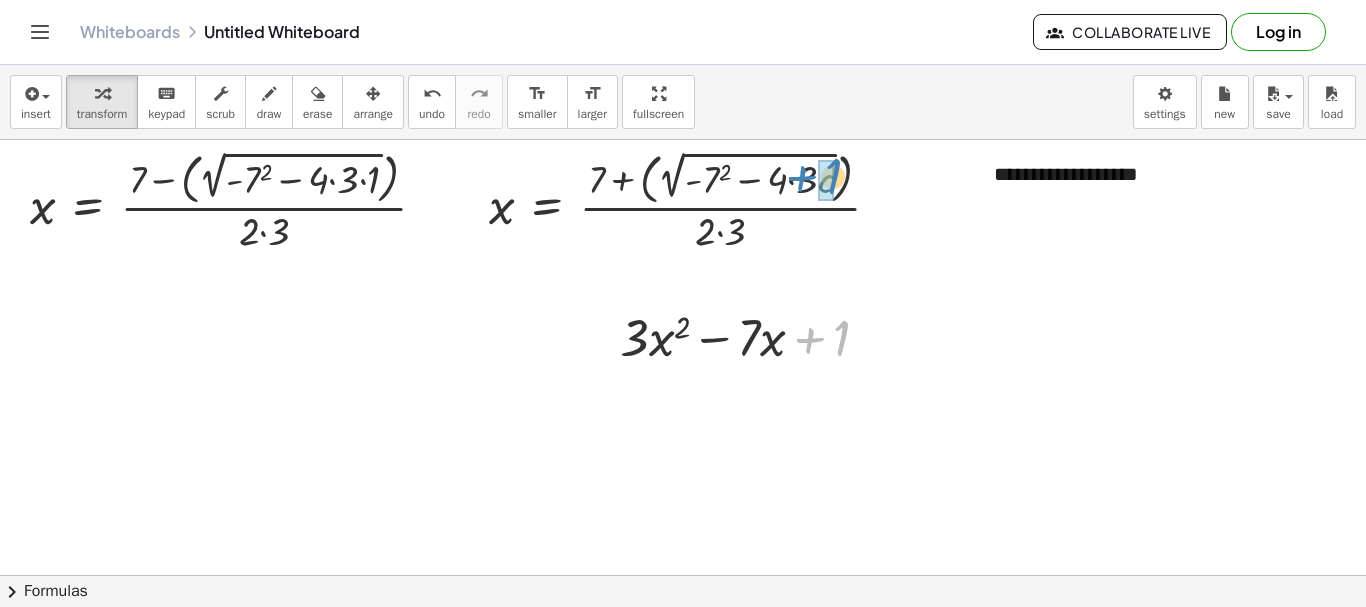 drag, startPoint x: 843, startPoint y: 338, endPoint x: 835, endPoint y: 175, distance: 163.1962 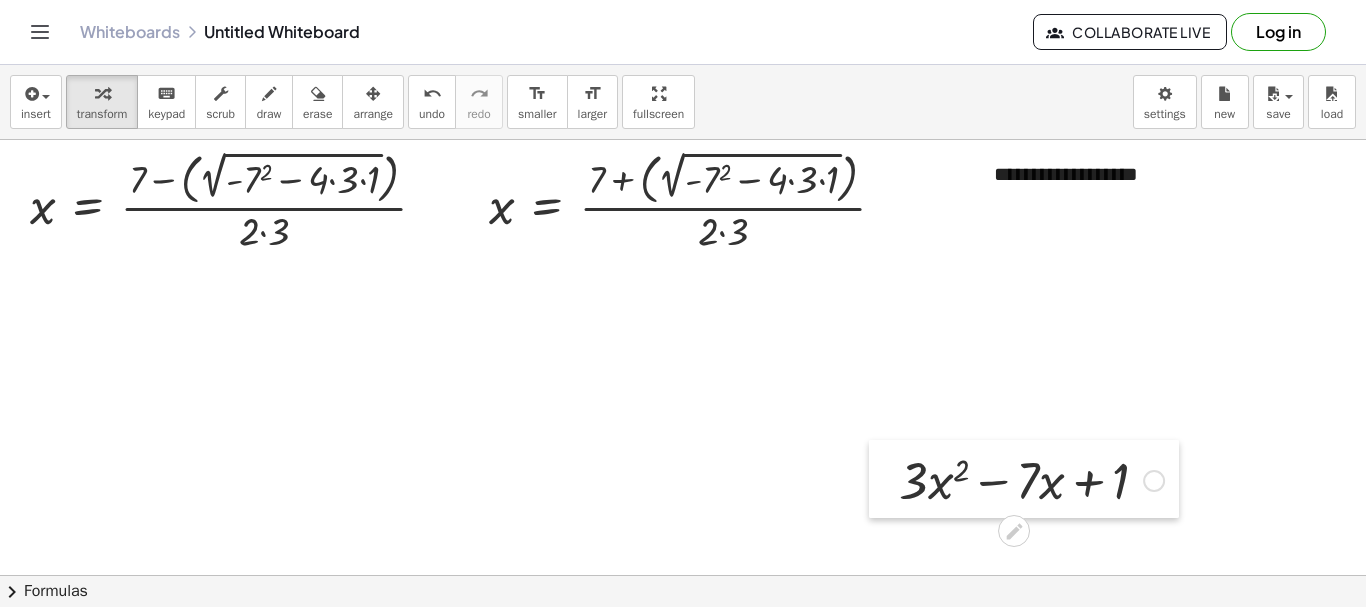 drag, startPoint x: 605, startPoint y: 328, endPoint x: 887, endPoint y: 473, distance: 317.09464 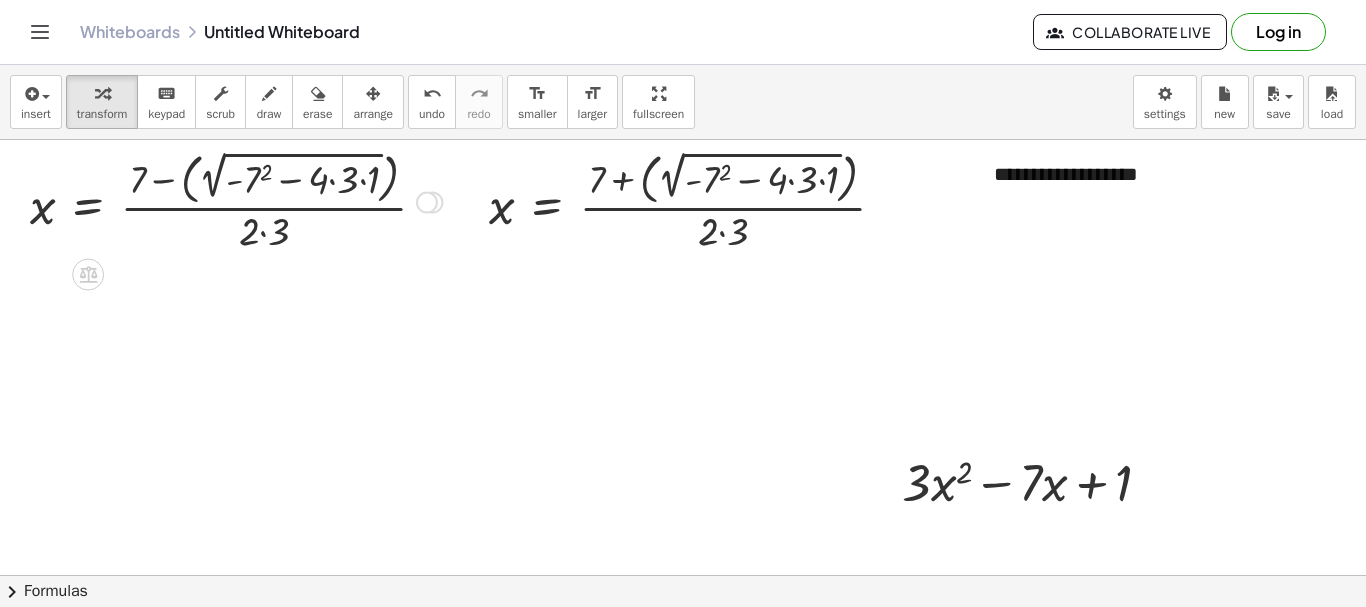 click at bounding box center [236, 200] 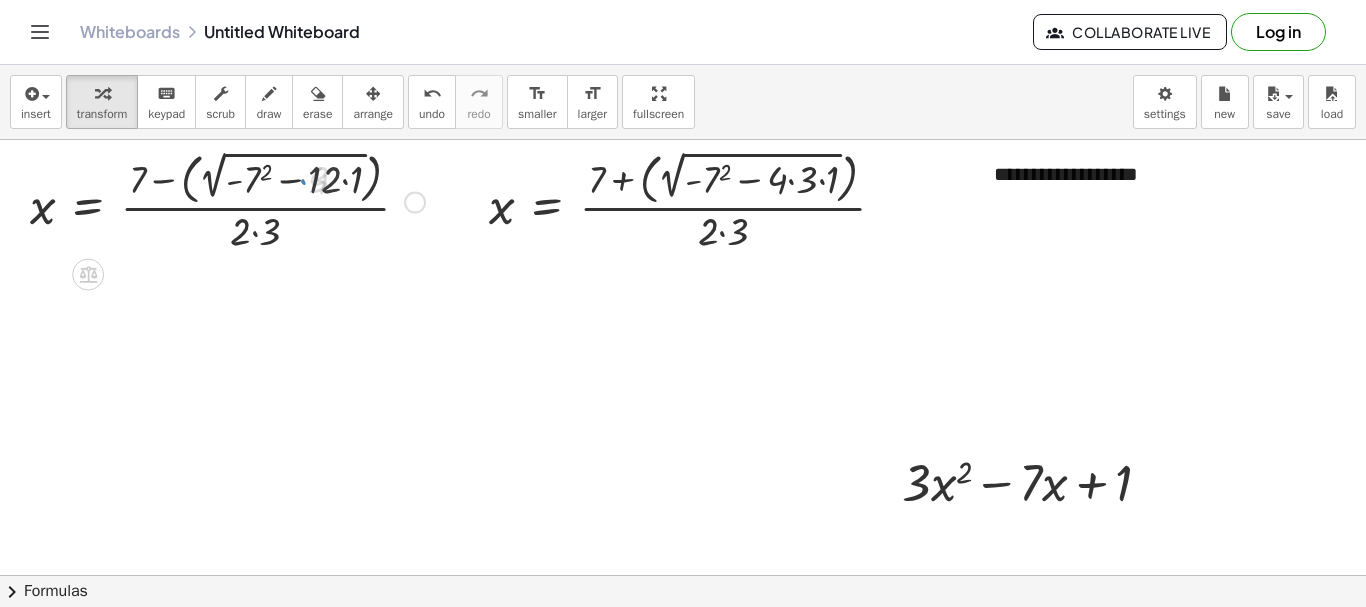 click at bounding box center (227, 200) 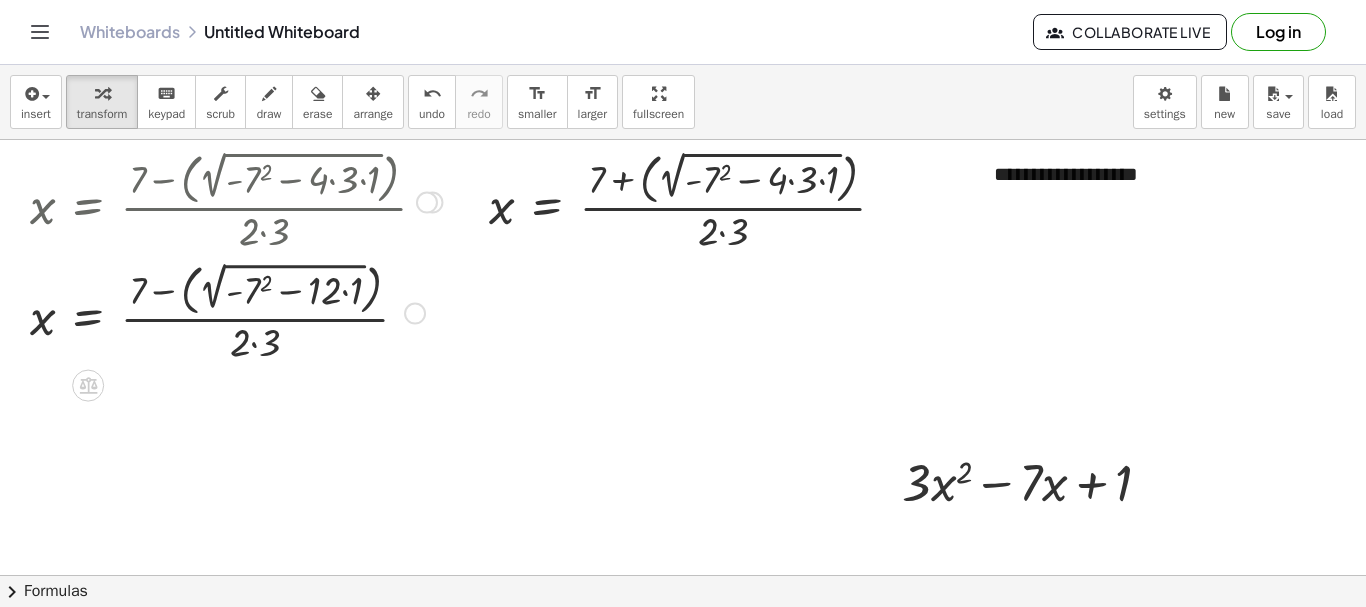 click at bounding box center (236, 311) 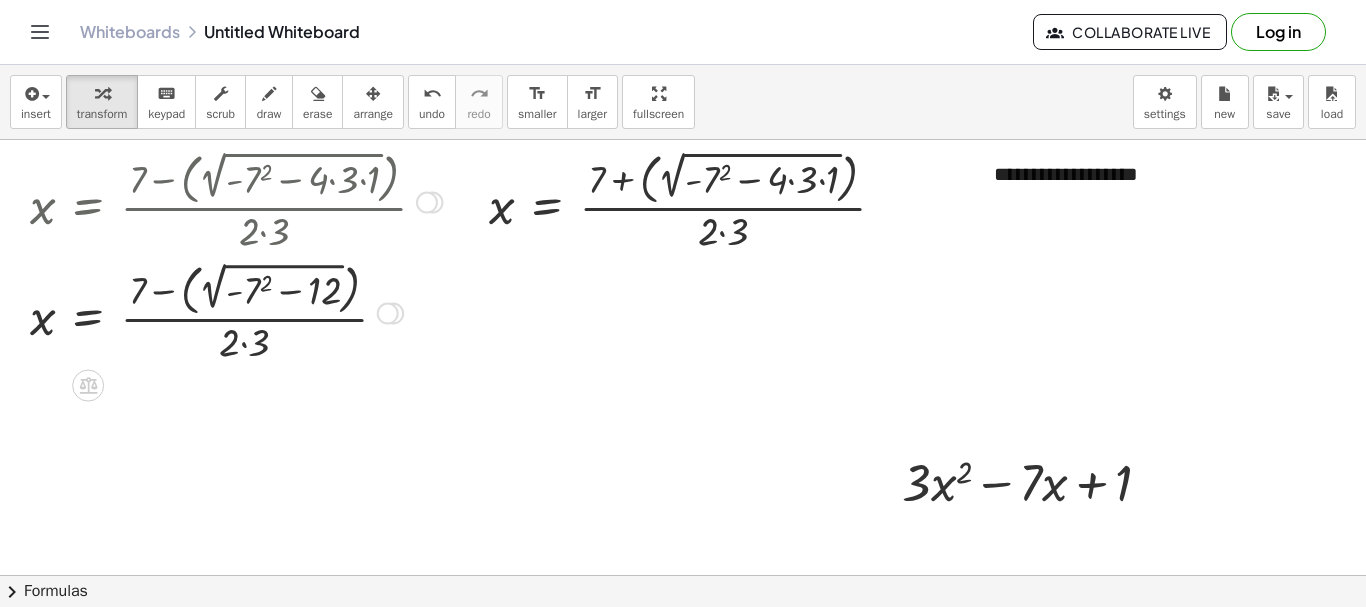click at bounding box center (236, 311) 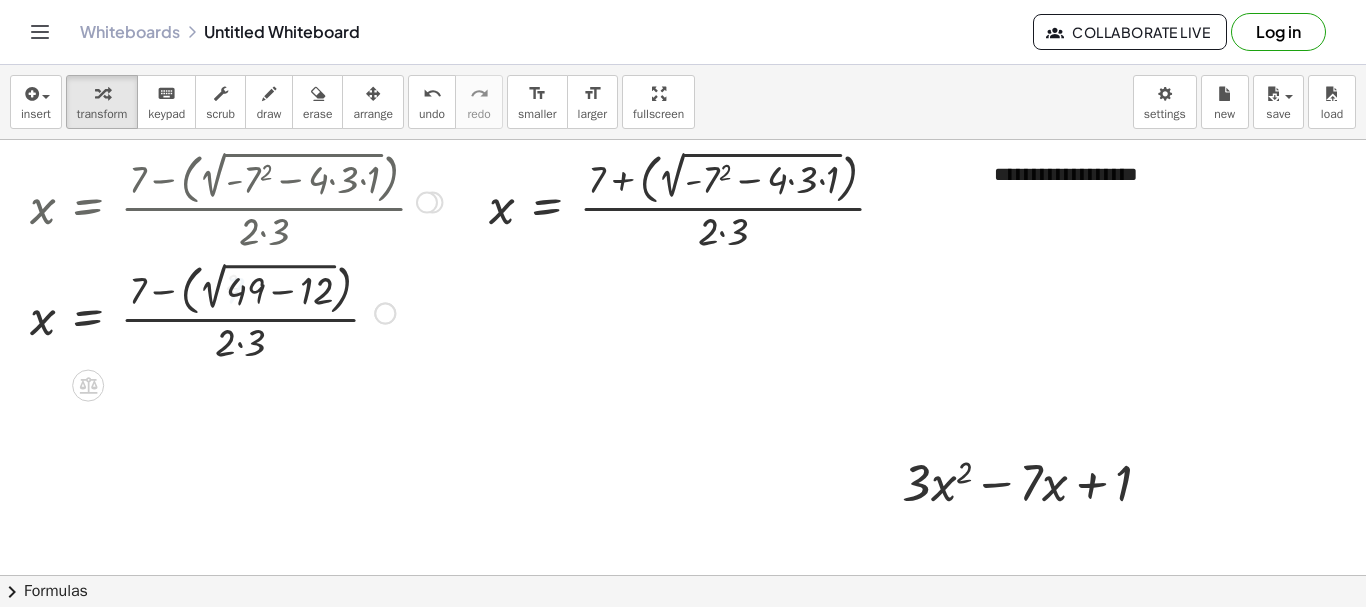 click on "x = · ( − b − ( 2 √ ( + b 2 − · 4 · a · c ) ) ) · 2 · a x = · ( − b − ( 2 √ ( + b 2 − · 4 · 3 · c ) ) ) · 2 · 3 x = · ( + 7 − ( 2 √ ( + - 7 2 − · 4 · 3 · c ) ) ) · 2 · 3 x = · ( + 7 − ( 2 √ ( + - 7 2 − · 4 · 3 · 1 ) ) ) · 2 · 3 x = · ( + 7 − ( 2 √ ( + - 7 2 − · 12 · 1 ) ) ) · 2 · 3 x = · ( − ( 2 √ ( + 2 − ) ) ) · 2 · 3 + 7 - 7 12 49 Go back to this line Copy line as LaTeX Copy derivation as LaTeX x = · ( + 7 − ( 2 √ ( + - 7 2 − 12 ) ) ) · 2 · 3" at bounding box center [88, 203] 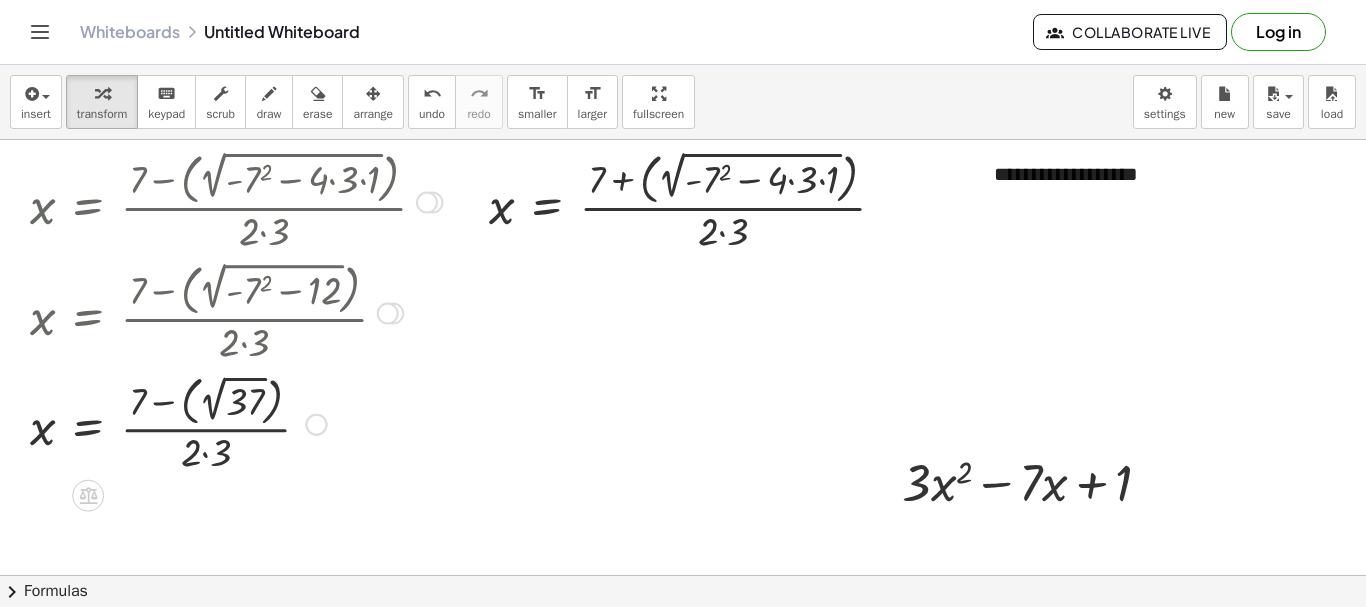 click at bounding box center [236, 422] 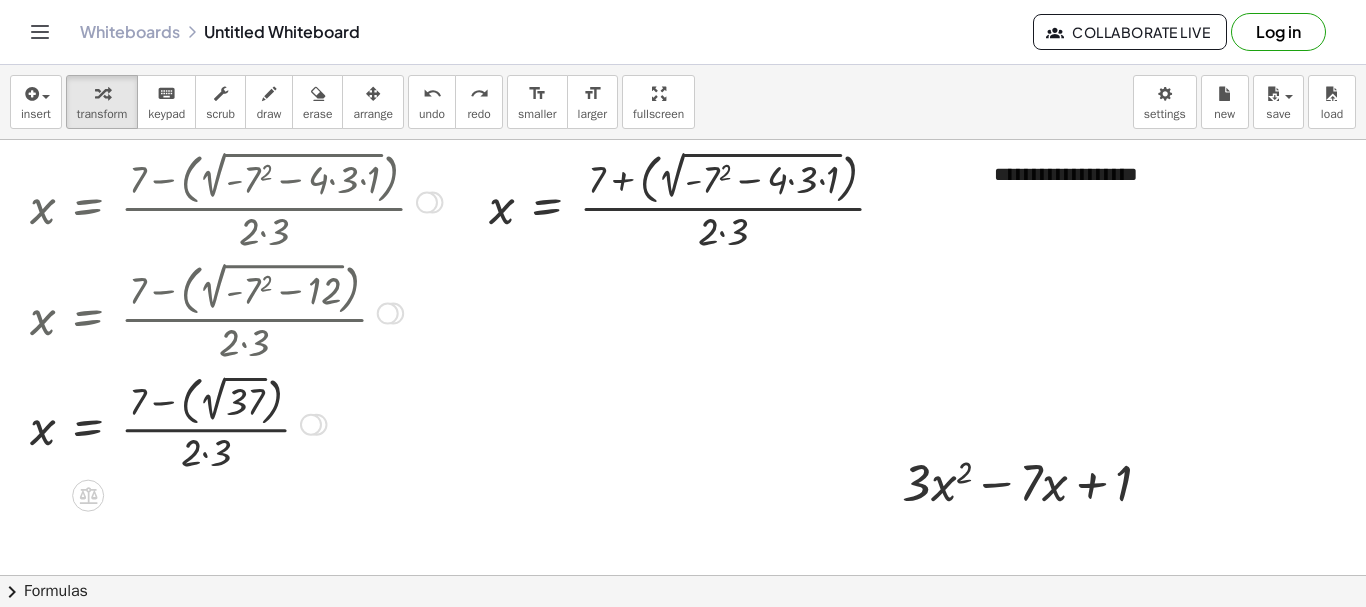 click at bounding box center (216, 422) 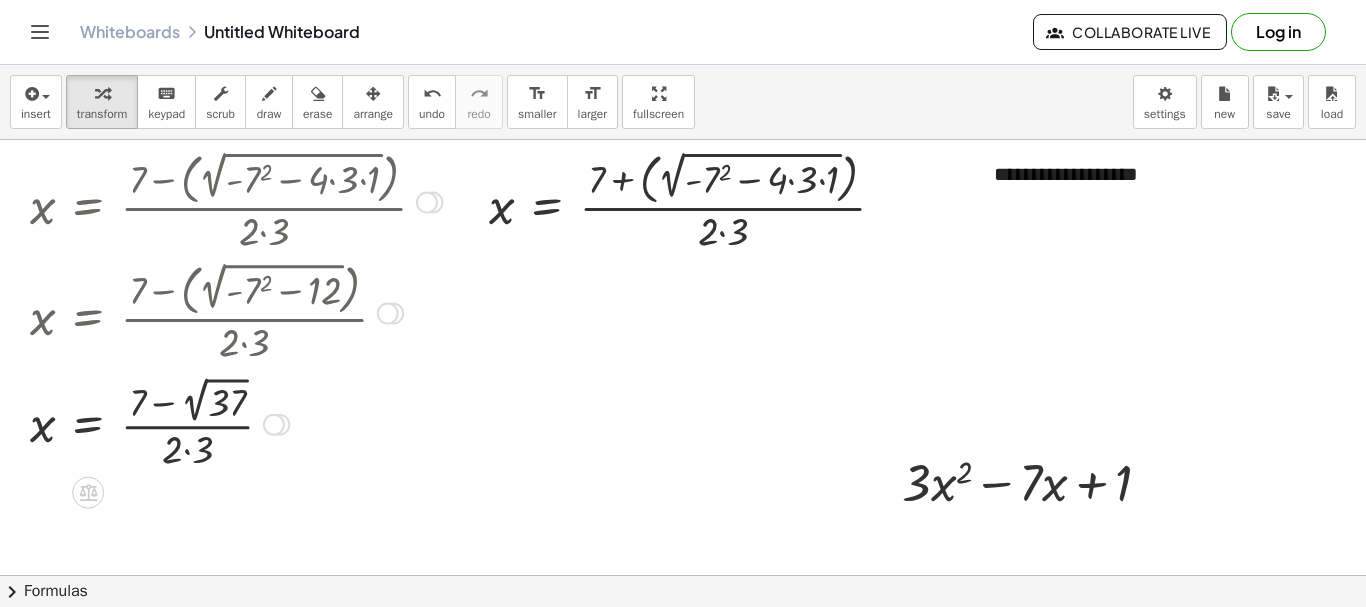 click at bounding box center [236, 423] 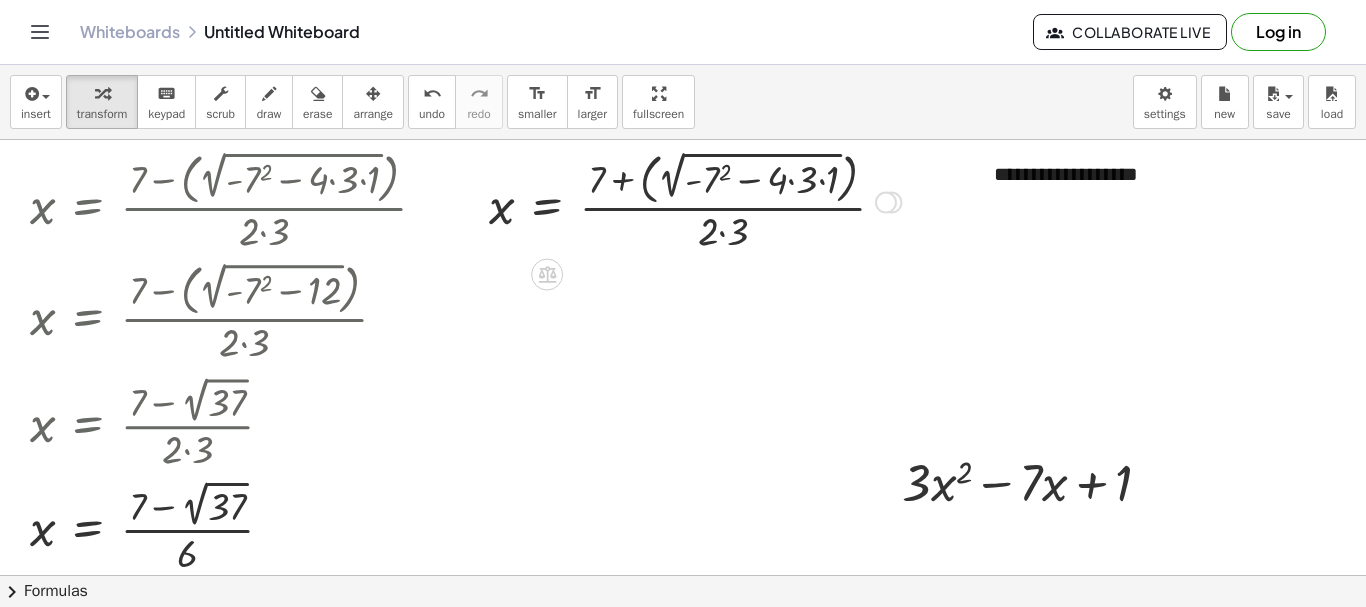 click at bounding box center (695, 200) 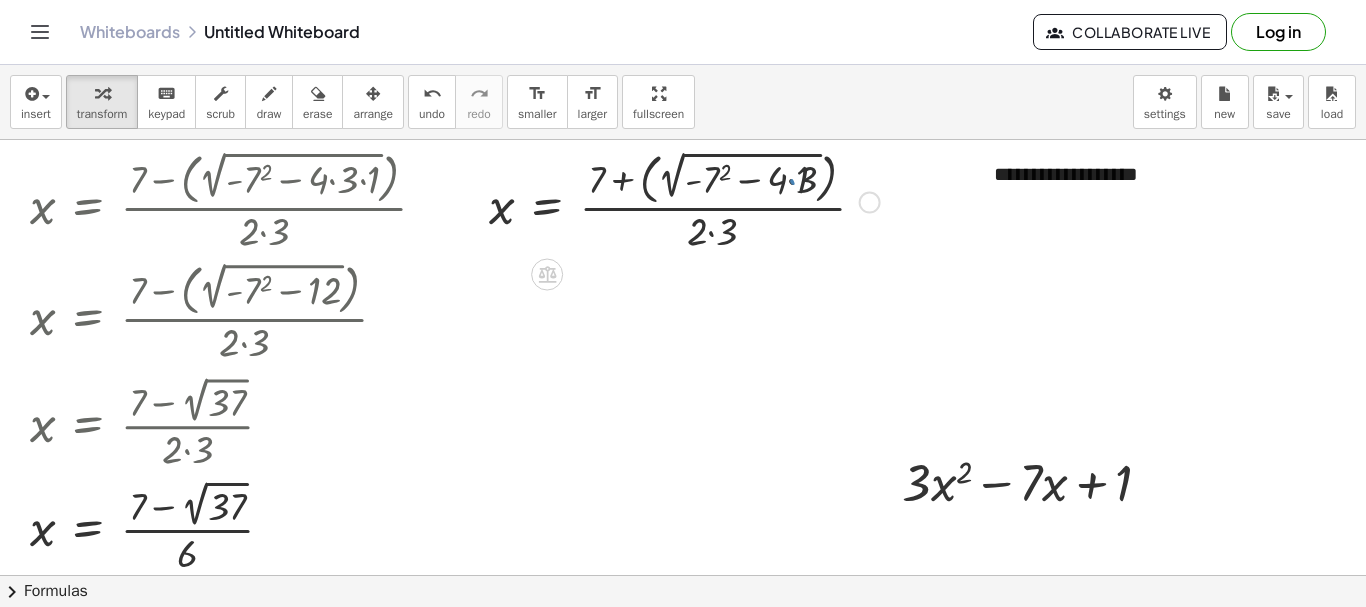 click at bounding box center (684, 200) 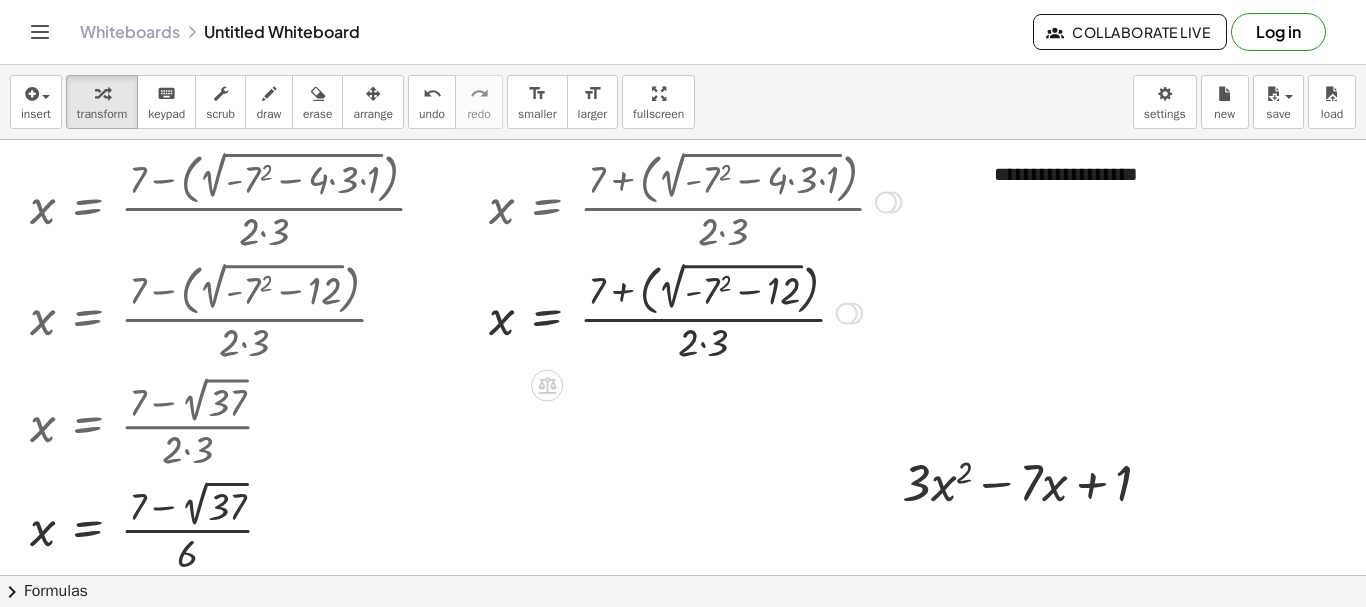 click at bounding box center [695, 311] 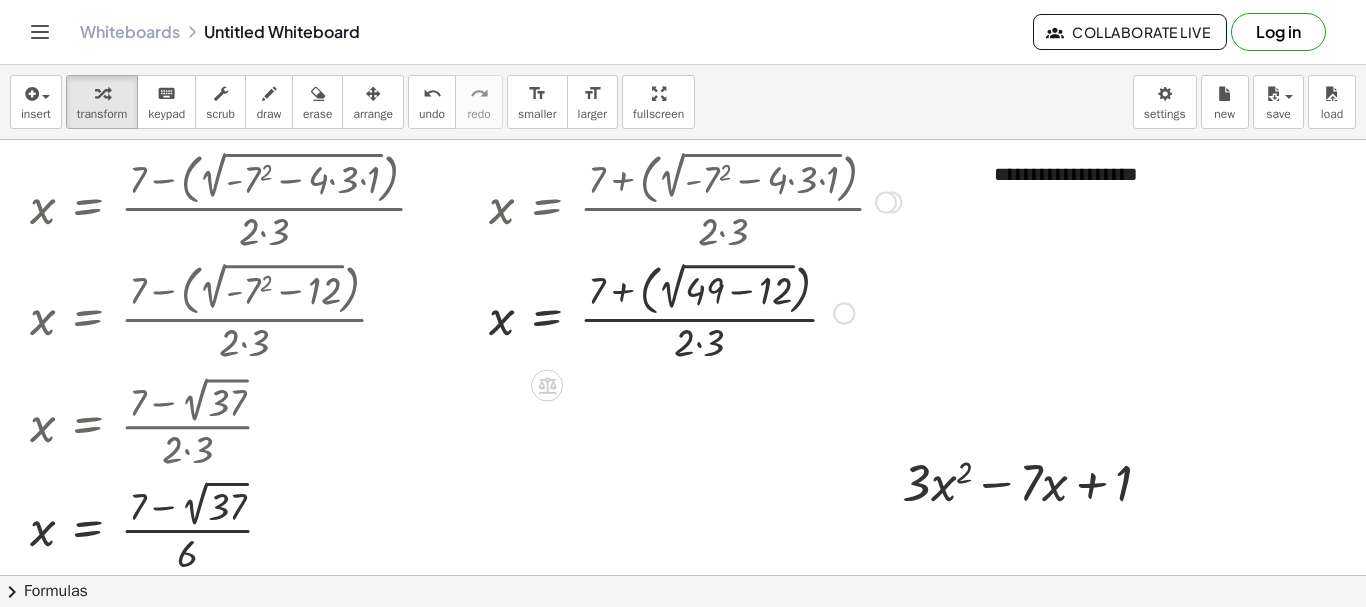 click at bounding box center (695, 311) 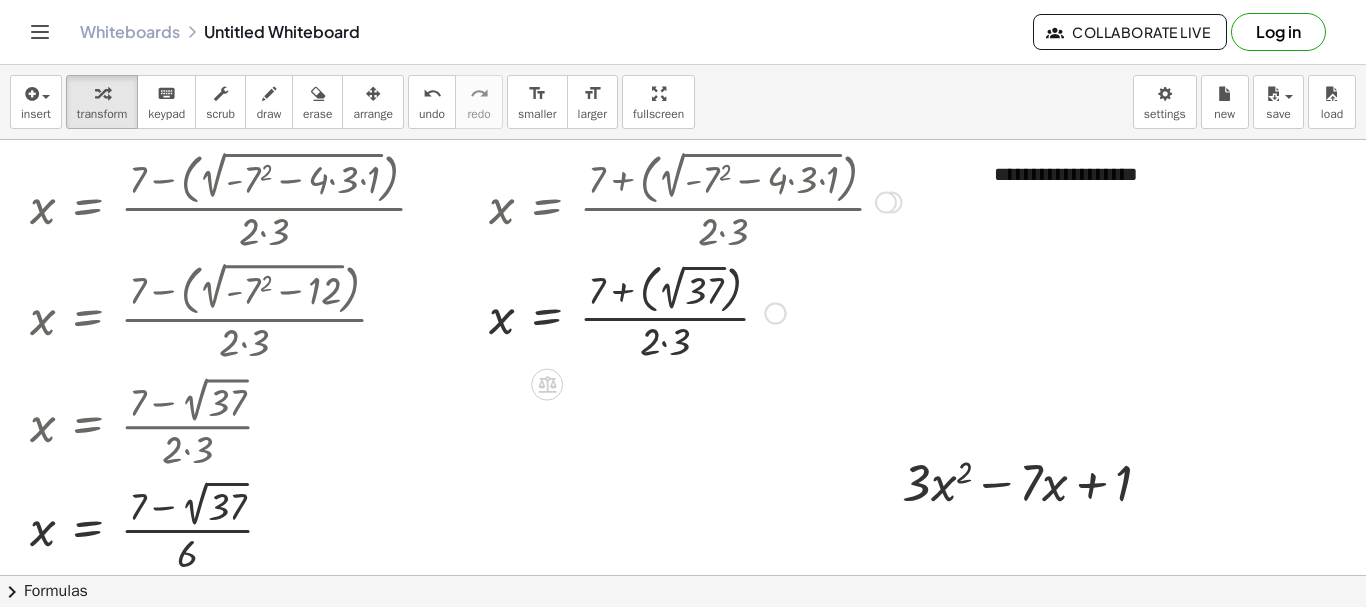 click at bounding box center (695, 311) 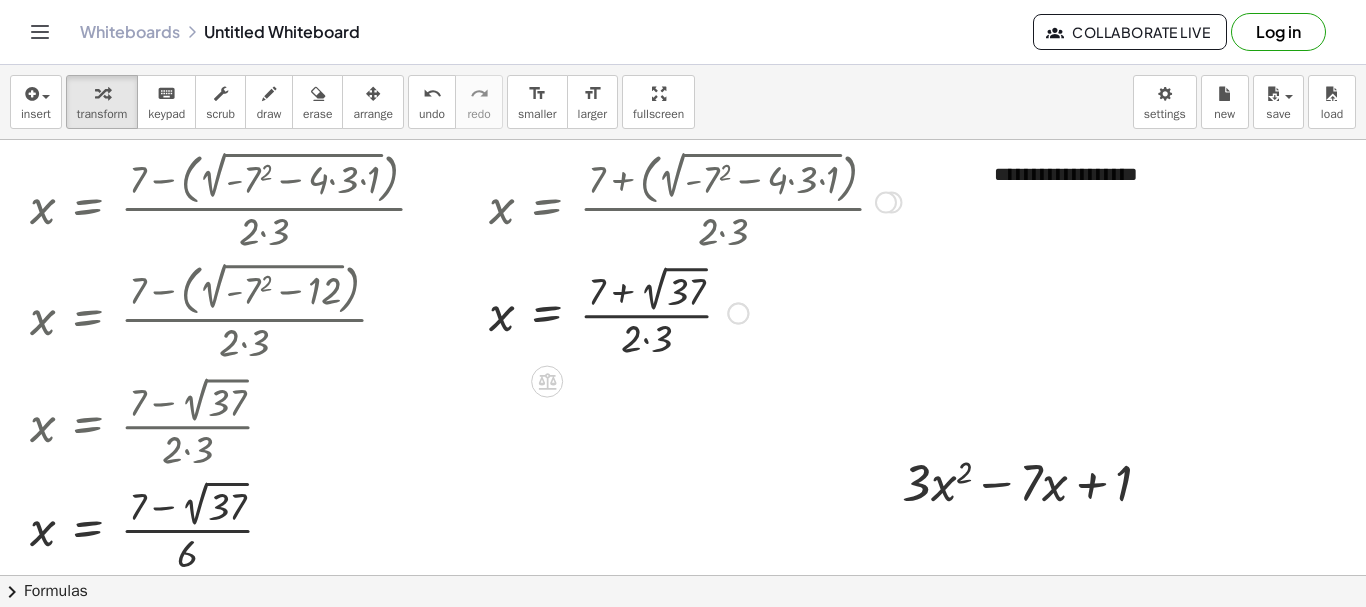 click at bounding box center [695, 312] 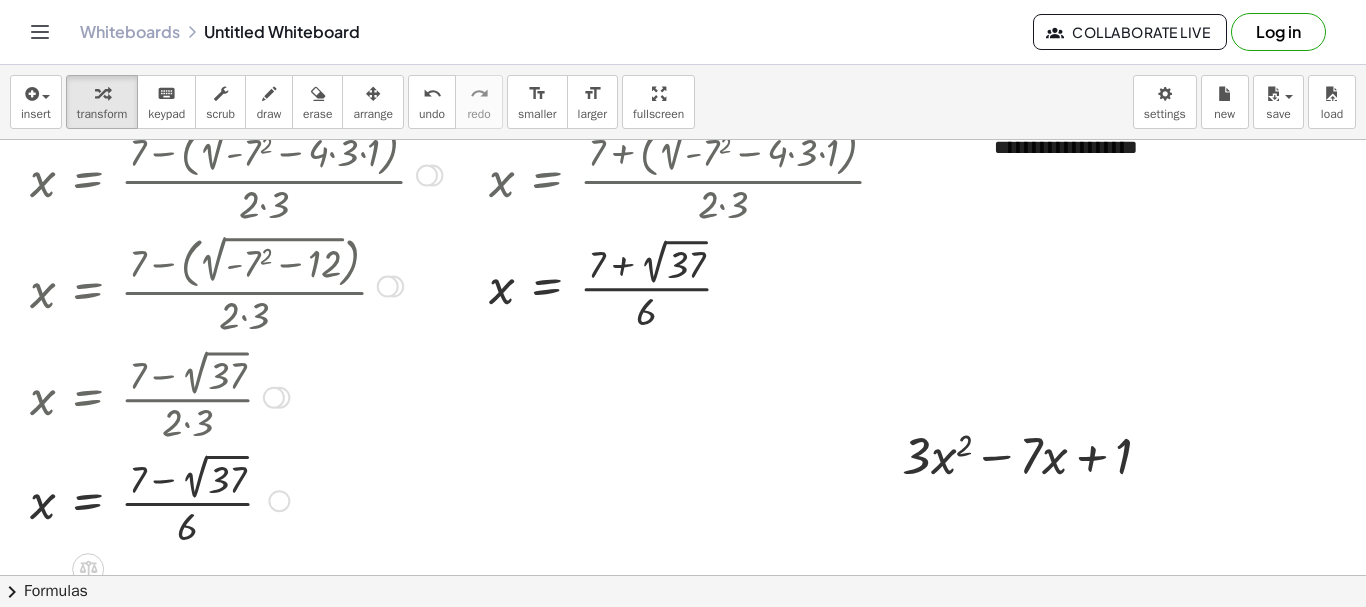 scroll, scrollTop: 0, scrollLeft: 0, axis: both 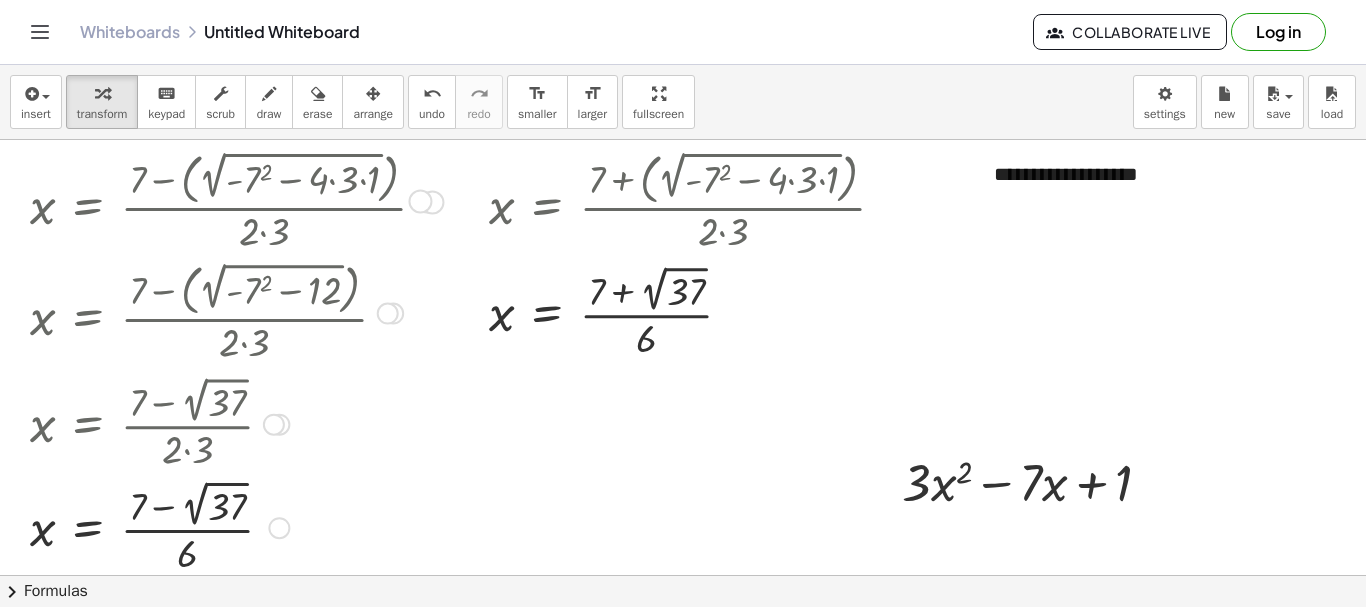 drag, startPoint x: 438, startPoint y: 208, endPoint x: 417, endPoint y: 209, distance: 21.023796 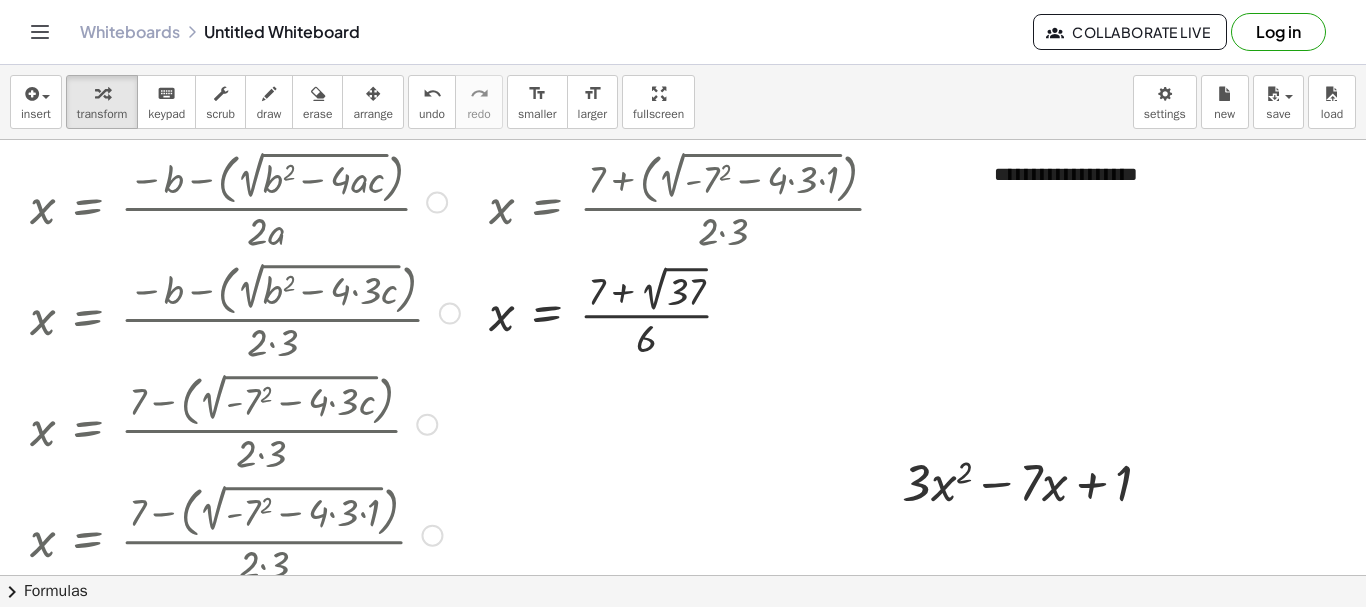drag, startPoint x: 426, startPoint y: 202, endPoint x: 435, endPoint y: 584, distance: 382.10602 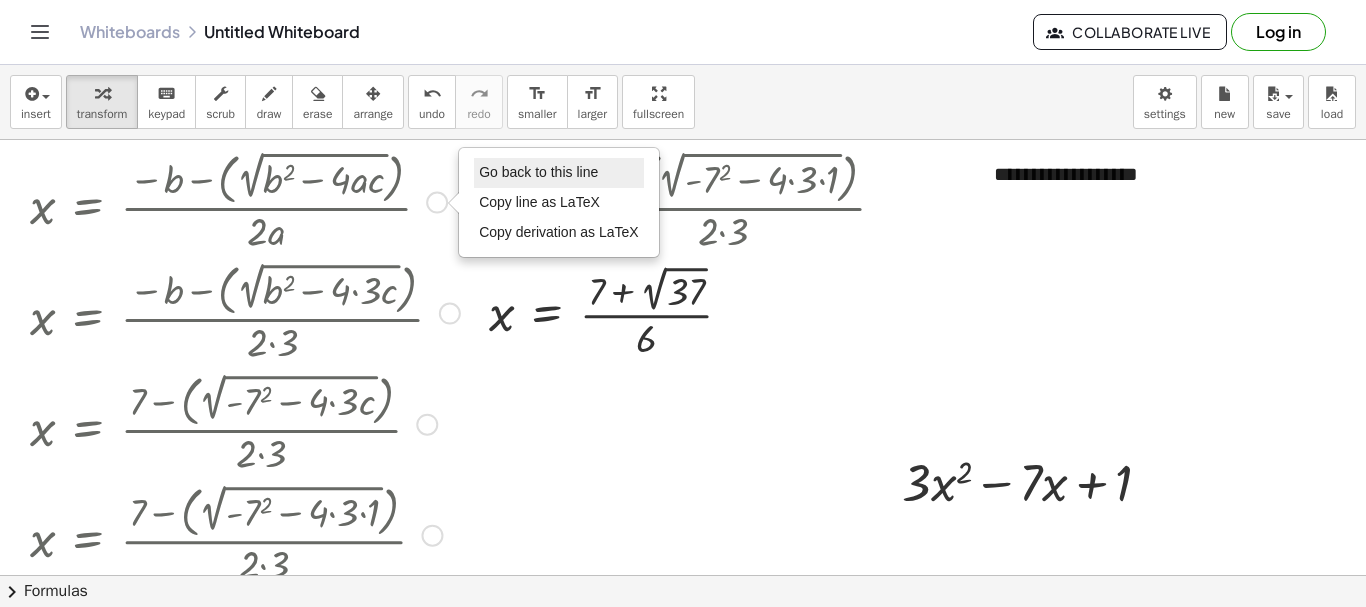 click on "Go back to this line" at bounding box center (538, 172) 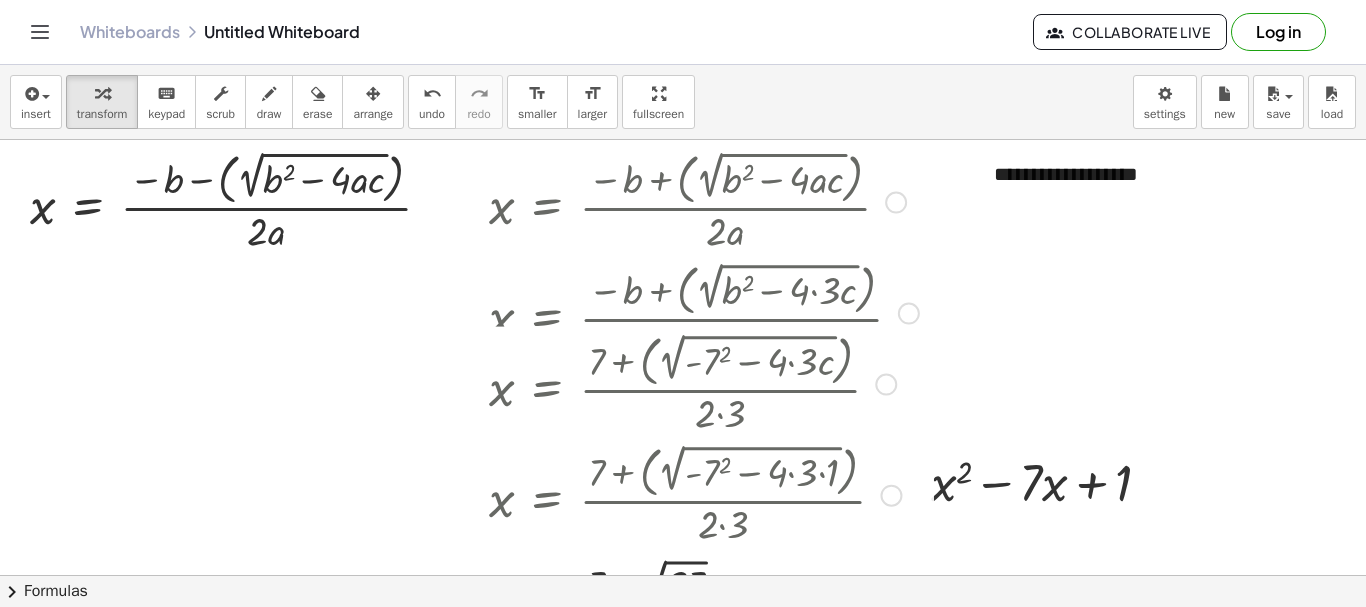 drag, startPoint x: 885, startPoint y: 200, endPoint x: 886, endPoint y: 557, distance: 357.0014 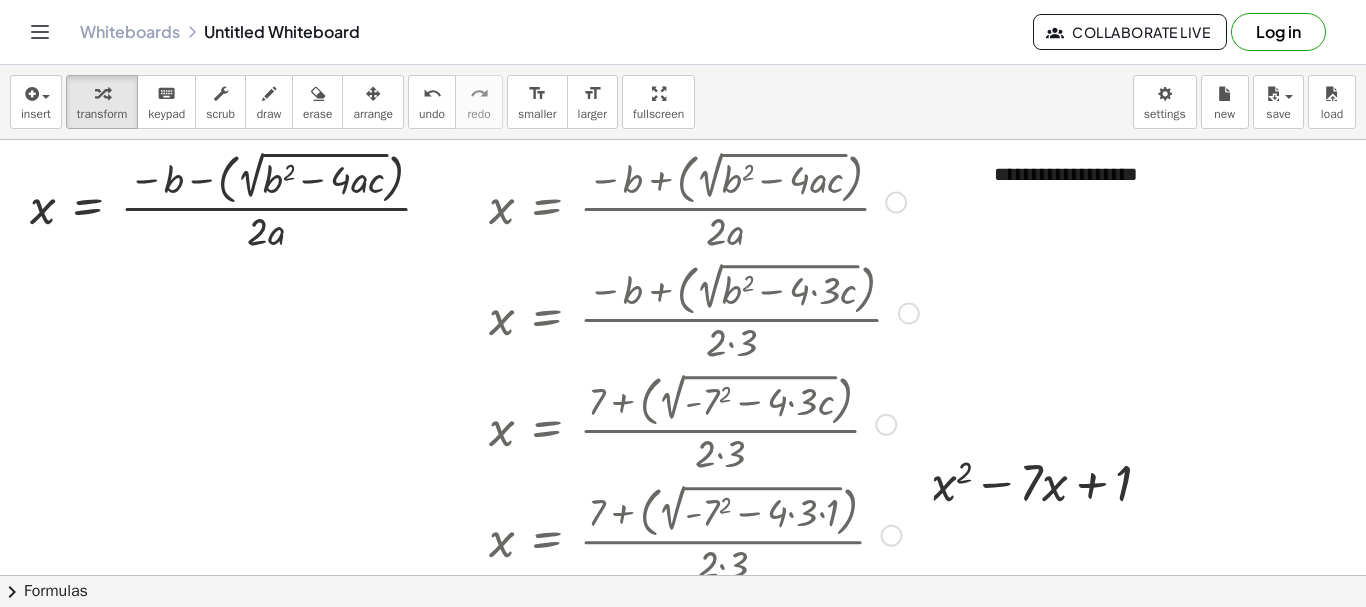 click at bounding box center (896, 203) 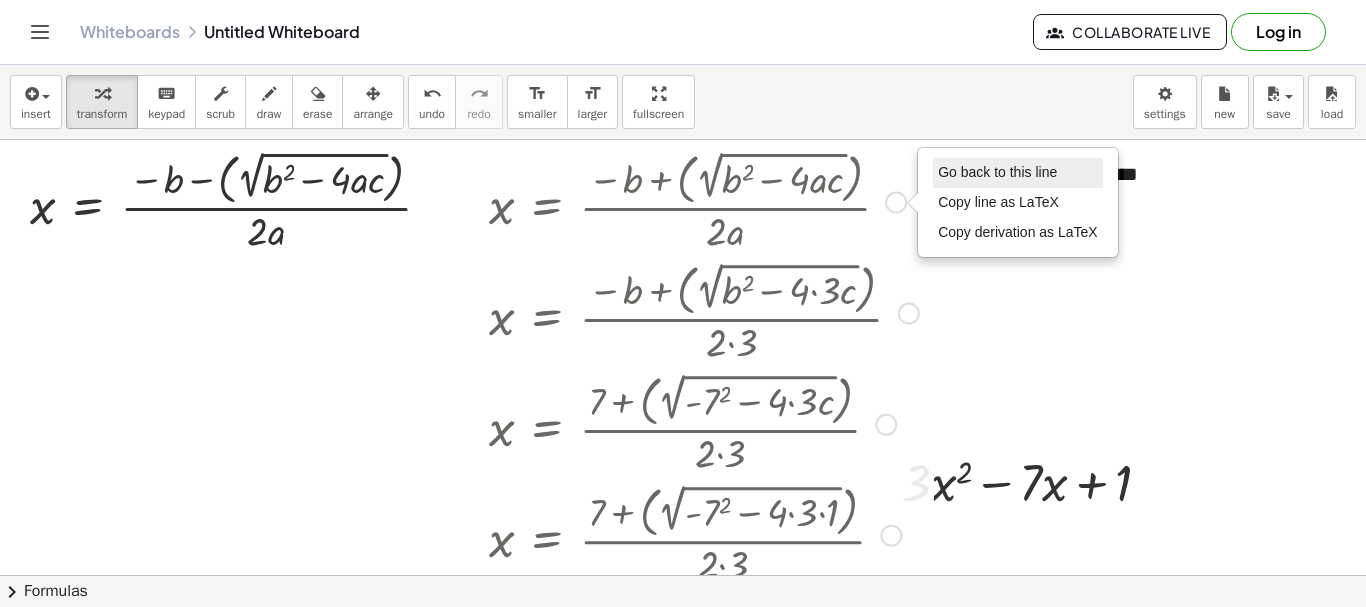 click on "Go back to this line" at bounding box center [997, 172] 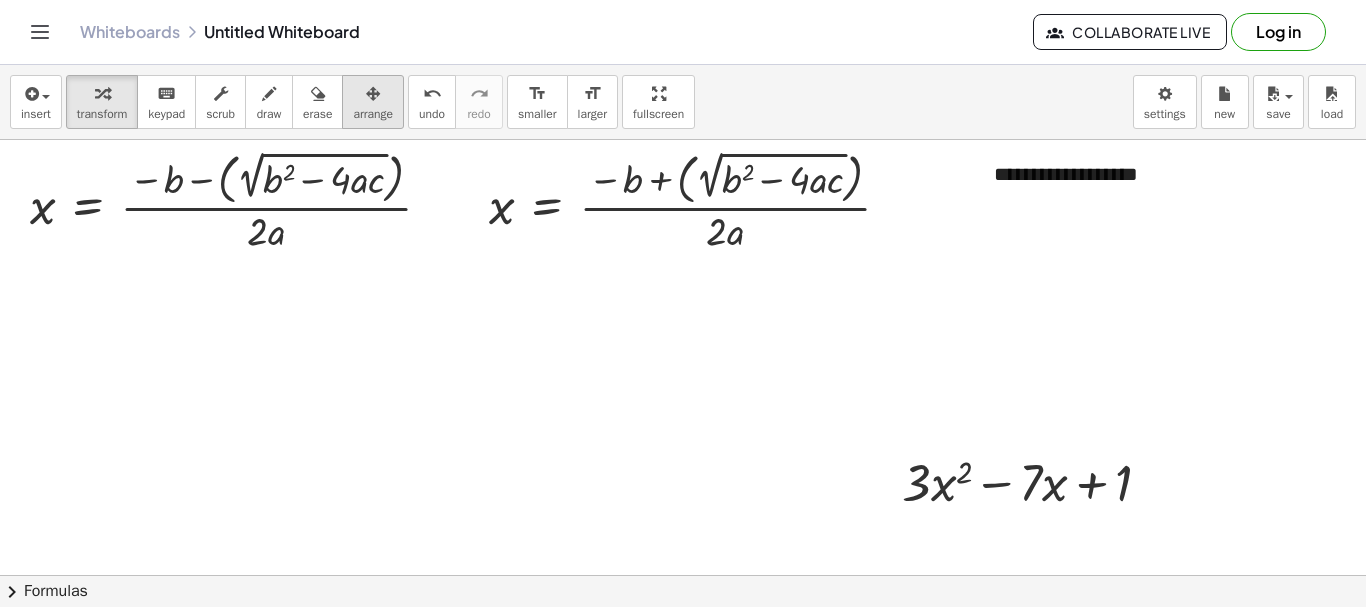 click at bounding box center [373, 93] 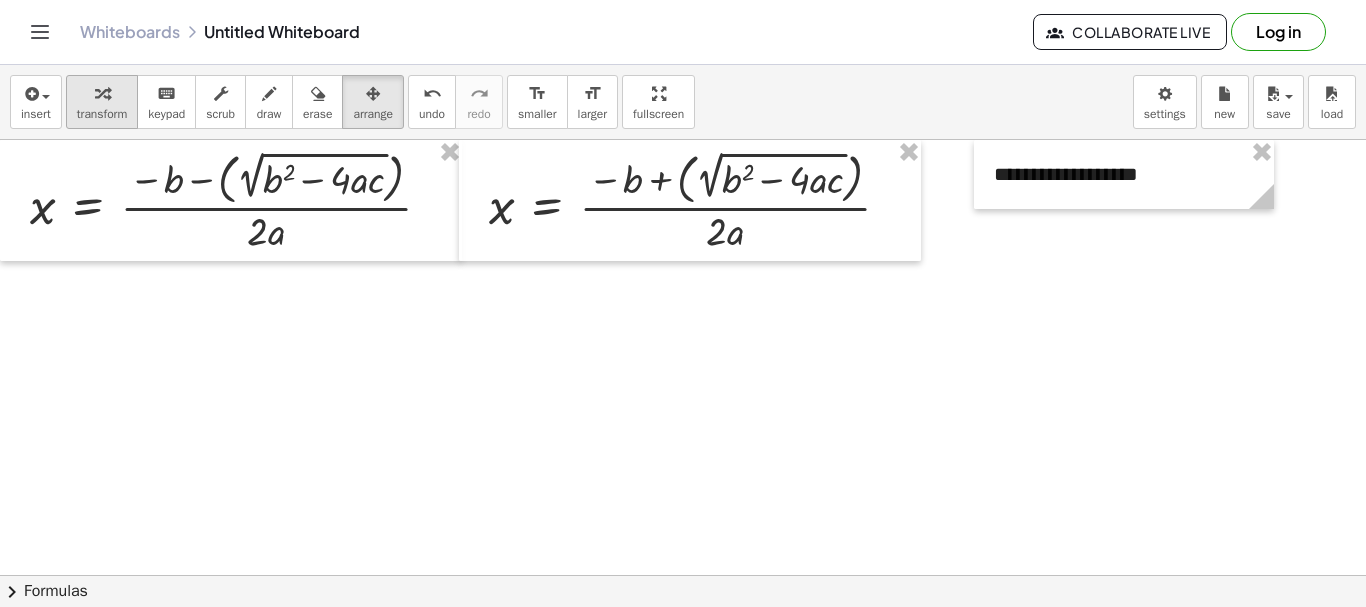 click on "transform" at bounding box center (102, 114) 